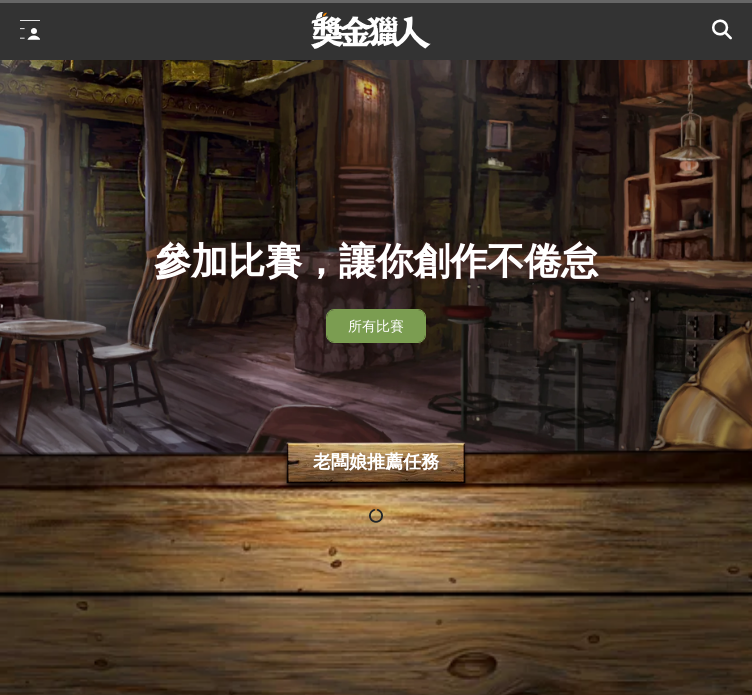 scroll, scrollTop: 0, scrollLeft: 0, axis: both 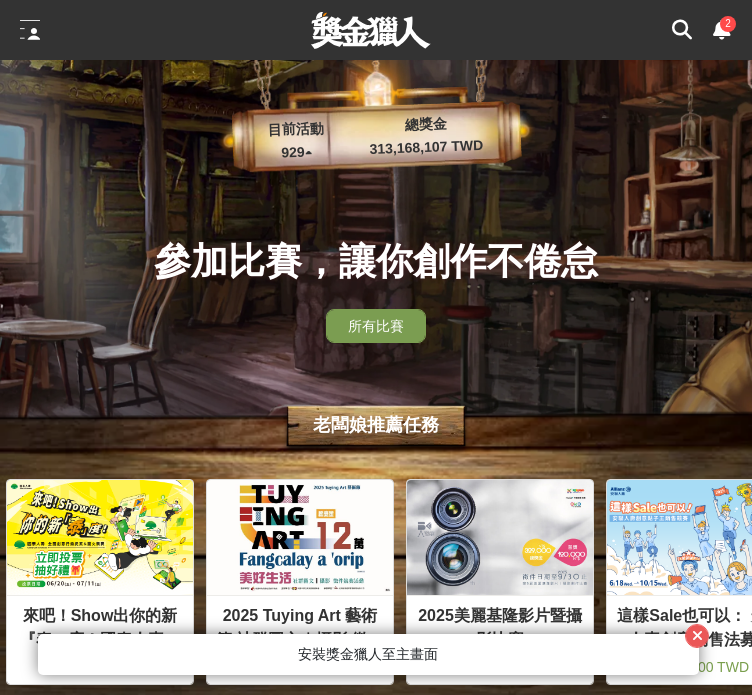 click on "2" at bounding box center (0, 0) 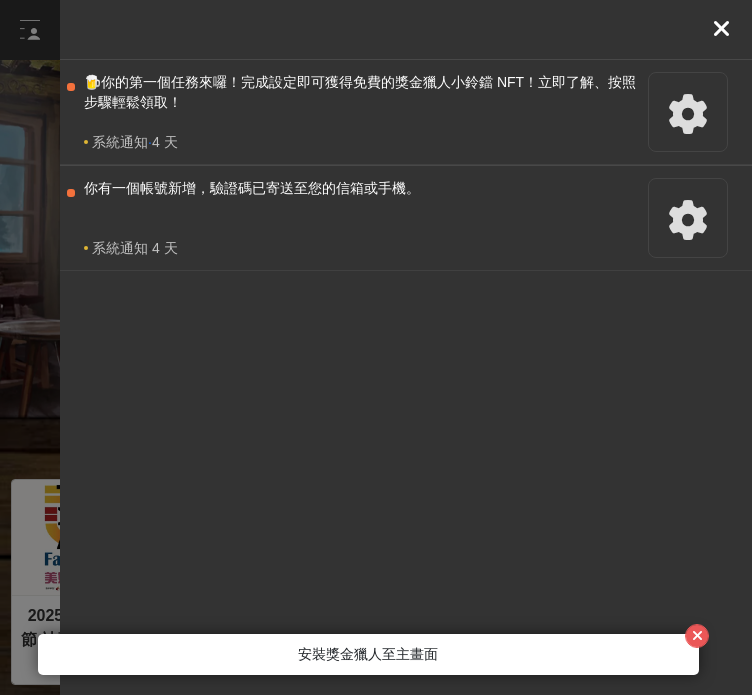 scroll, scrollTop: 0, scrollLeft: 400, axis: horizontal 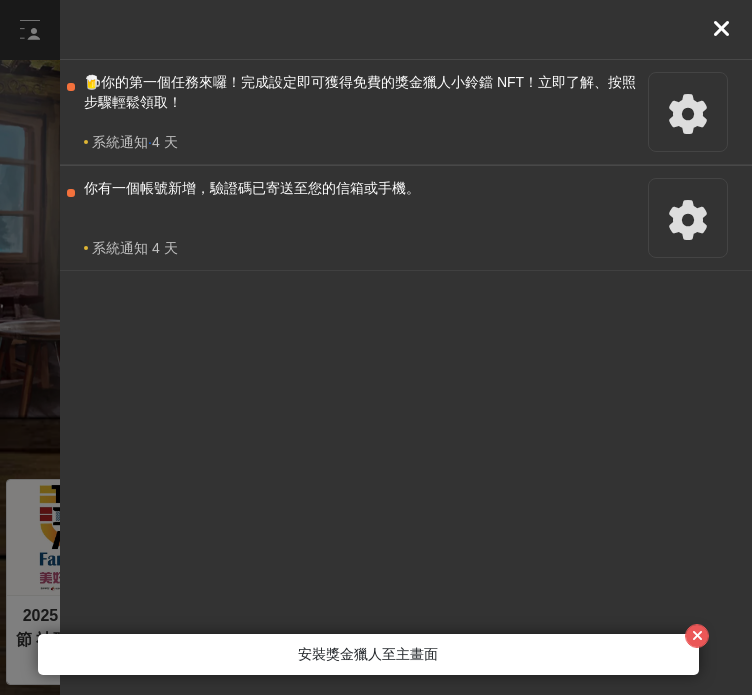 click on "2" at bounding box center [0, 0] 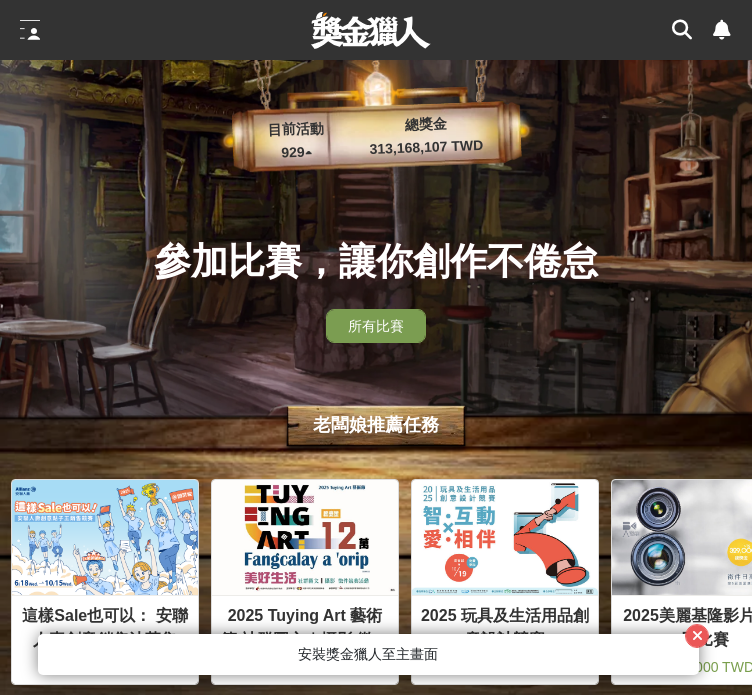 scroll, scrollTop: 0, scrollLeft: 600, axis: horizontal 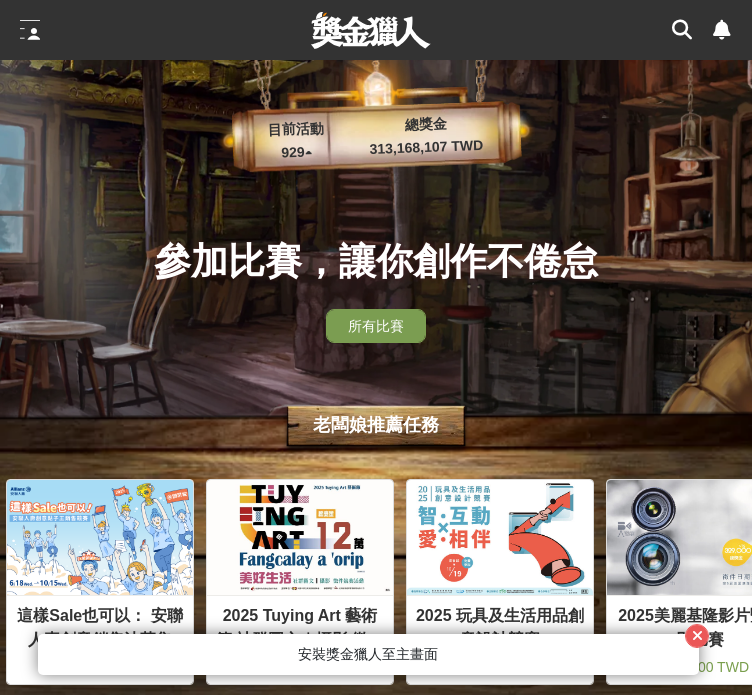 click on "找比賽" at bounding box center (0, 0) 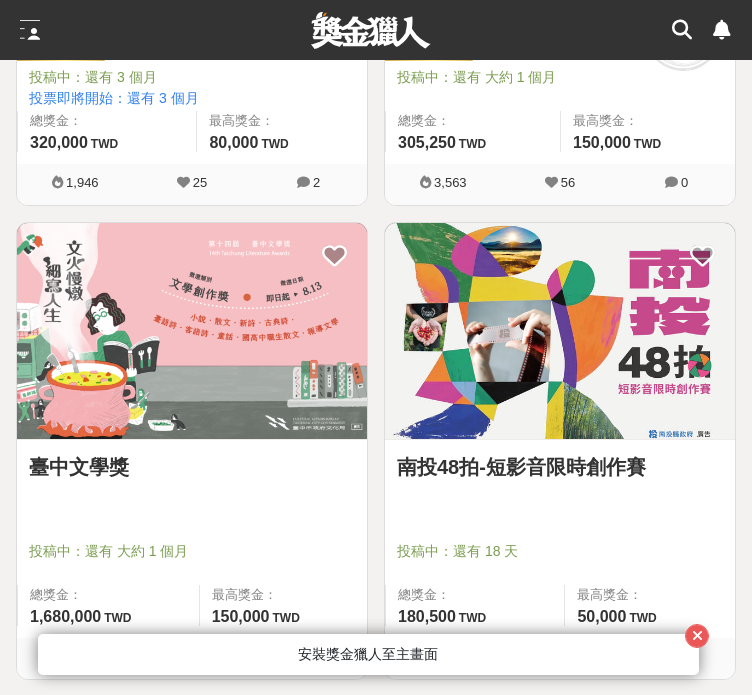 scroll, scrollTop: 2800, scrollLeft: 0, axis: vertical 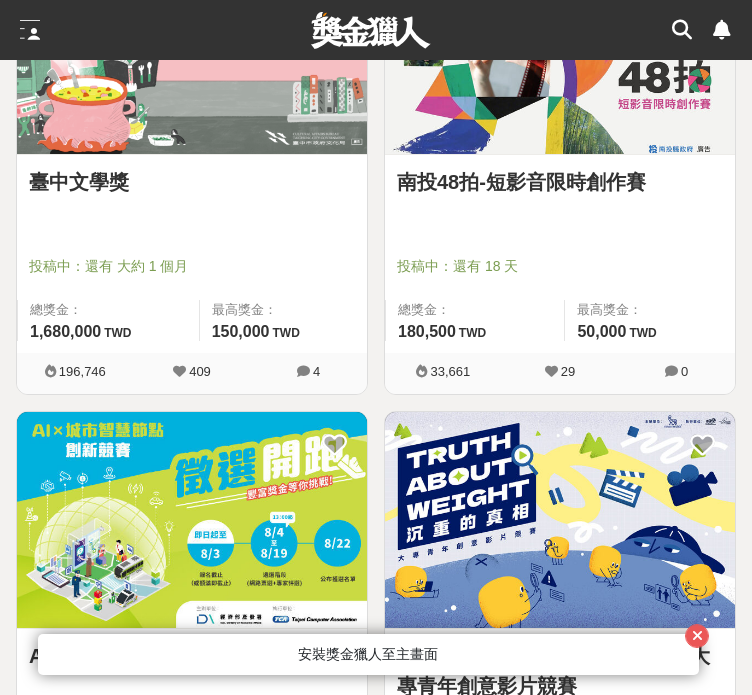 click on "南投48拍-短影音限時創作賽" at bounding box center (560, 193) 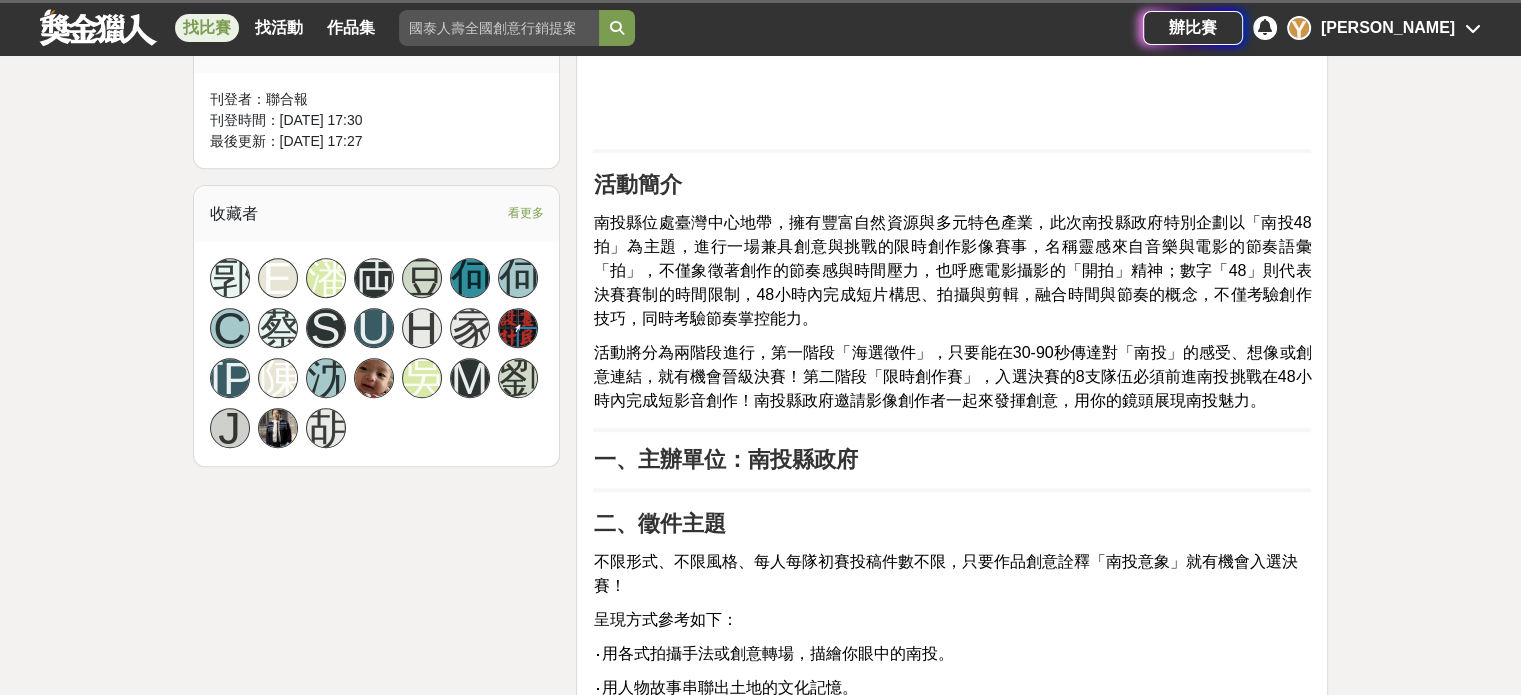 scroll, scrollTop: 1113, scrollLeft: 0, axis: vertical 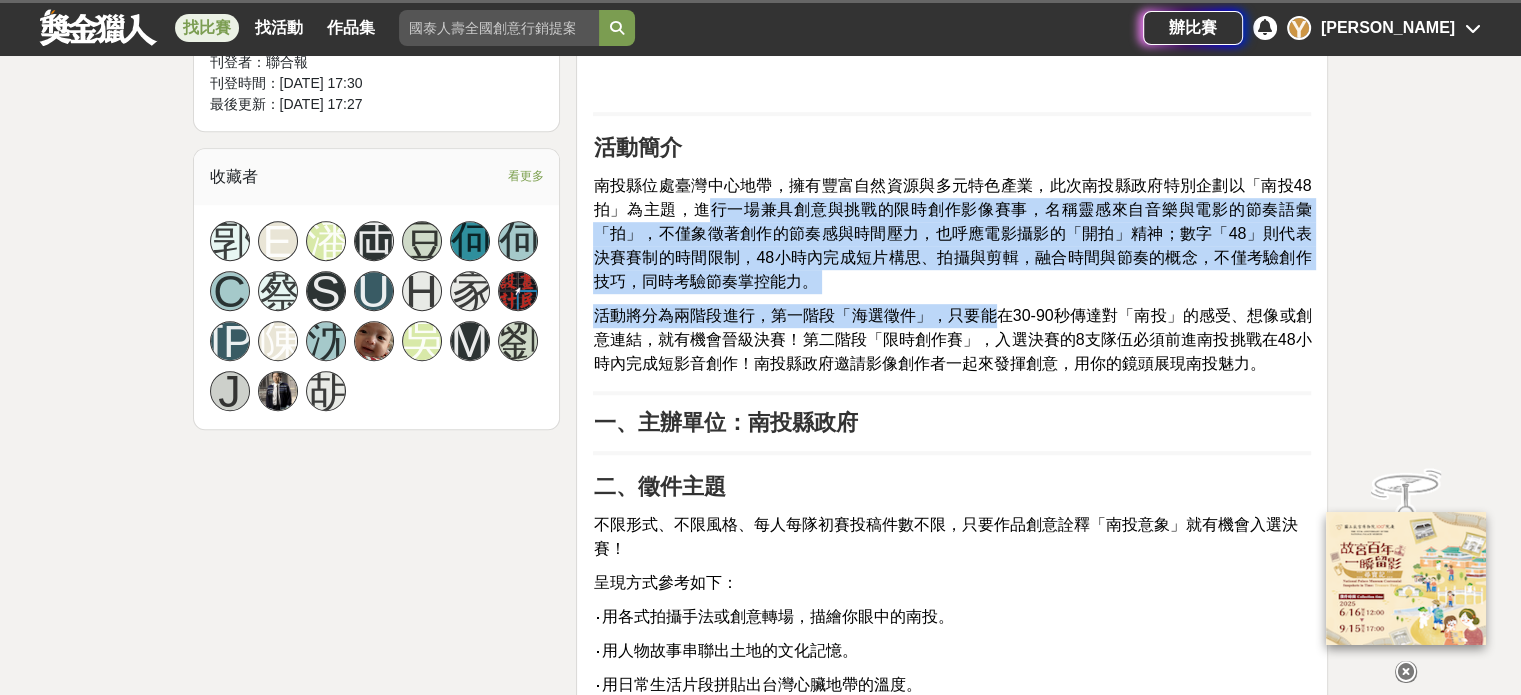 drag, startPoint x: 713, startPoint y: 207, endPoint x: 1040, endPoint y: 343, distance: 354.15393 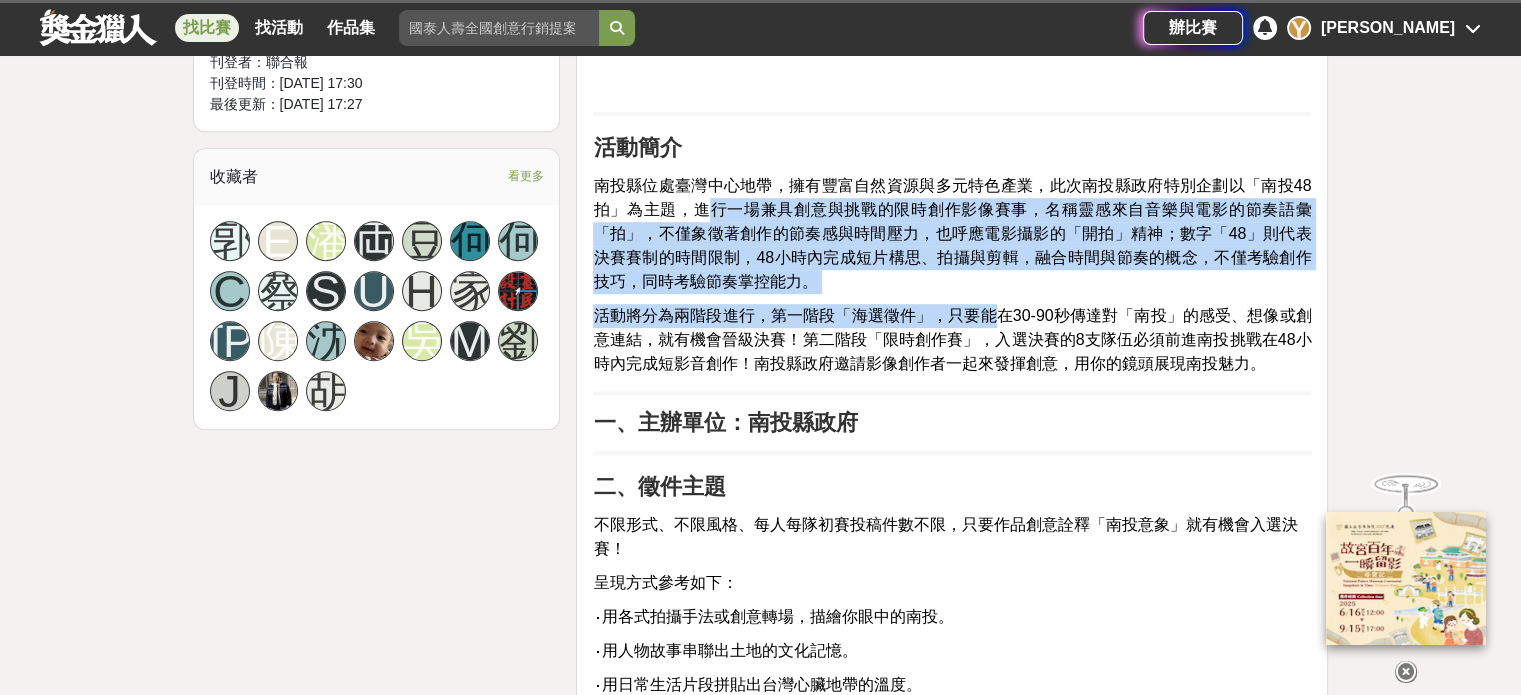 click on "南投短影音徵件活動正式開跑！ 初賽不限投稿件數 用30-90秒創意詮釋你心中的南投意象 就有機會入選決賽喔！ 活動簡介 南投縣位處臺灣中心地帶，擁有豐富自然資源與多元特色產業，此次南投縣政府特別企劃以「南投48拍」為主題，進行一場兼具創意與挑戰的限時創作影像賽事，名稱靈感來自音樂與電影的節奏語彙「拍」，不僅象徵著創作的節奏感與時間壓力，也呼應電影攝影的「開拍」精神；數字「48」則代表決賽賽制的時間限制，48小時內完成短片構思、拍攝與剪輯，融合時間與節奏的概念，不僅考驗創作技巧，同時考驗節奏掌控能力。 一、主辦單位：南投縣政府 二、徵件主題 不限形式、不限風格、每人每隊初賽投稿件數不限，只要作品創意詮釋「南投意象」就有機會入選決賽！ 呈現方式參考如下： ‧用各式拍攝手法或創意轉場，描繪你眼中的南投。 佔比" at bounding box center (952, 1473) 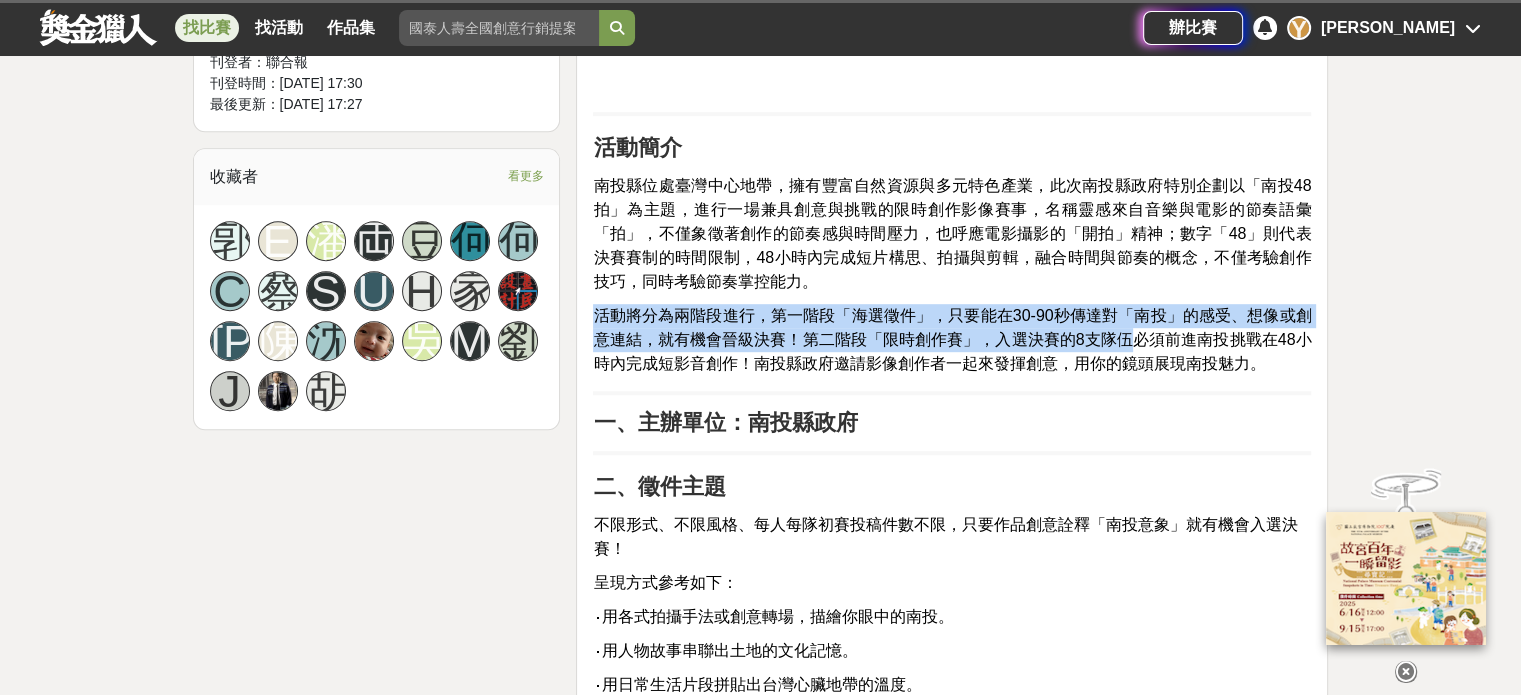 drag, startPoint x: 1138, startPoint y: 347, endPoint x: 944, endPoint y: 244, distance: 219.64745 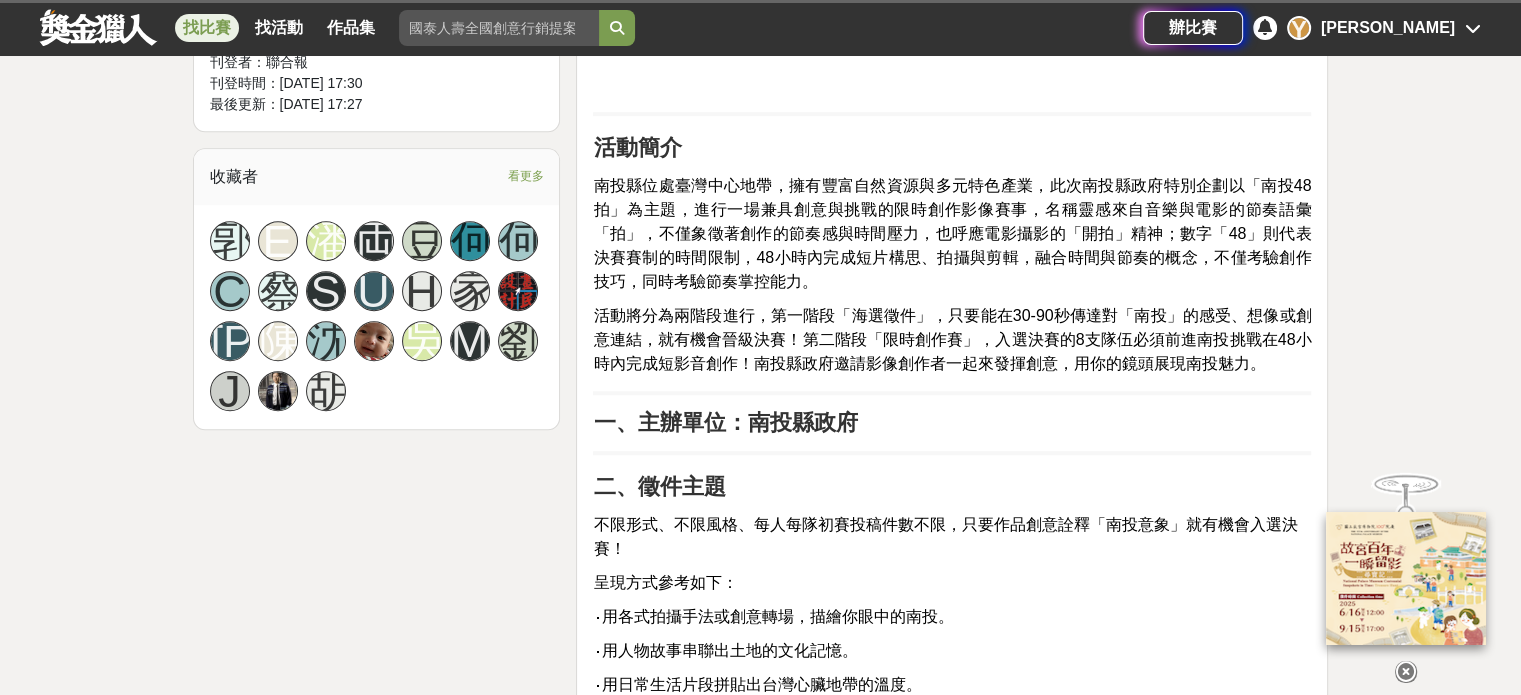 drag, startPoint x: 941, startPoint y: 245, endPoint x: 1125, endPoint y: 361, distance: 217.51321 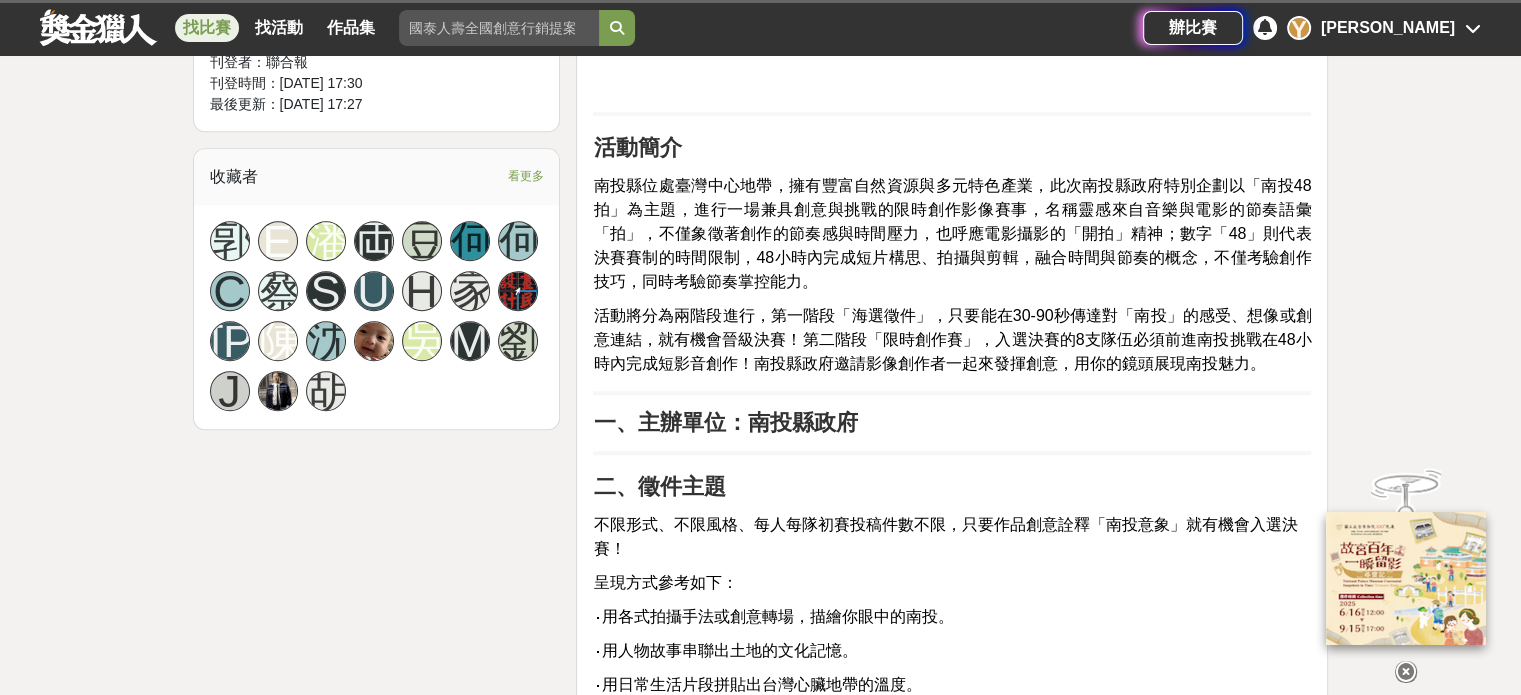 click on "南投短影音徵件活動正式開跑！ 初賽不限投稿件數 用30-90秒創意詮釋你心中的南投意象 就有機會入選決賽喔！ 活動簡介 南投縣位處臺灣中心地帶，擁有豐富自然資源與多元特色產業，此次南投縣政府特別企劃以「南投48拍」為主題，進行一場兼具創意與挑戰的限時創作影像賽事，名稱靈感來自音樂與電影的節奏語彙「拍」，不僅象徵著創作的節奏感與時間壓力，也呼應電影攝影的「開拍」精神；數字「48」則代表決賽賽制的時間限制，48小時內完成短片構思、拍攝與剪輯，融合時間與節奏的概念，不僅考驗創作技巧，同時考驗節奏掌控能力。 一、主辦單位：南投縣政府 二、徵件主題 不限形式、不限風格、每人每隊初賽投稿件數不限，只要作品創意詮釋「南投意象」就有機會入選決賽！ 呈現方式參考如下： ‧用各式拍攝手法或創意轉場，描繪你眼中的南投。 佔比" at bounding box center [952, 1473] 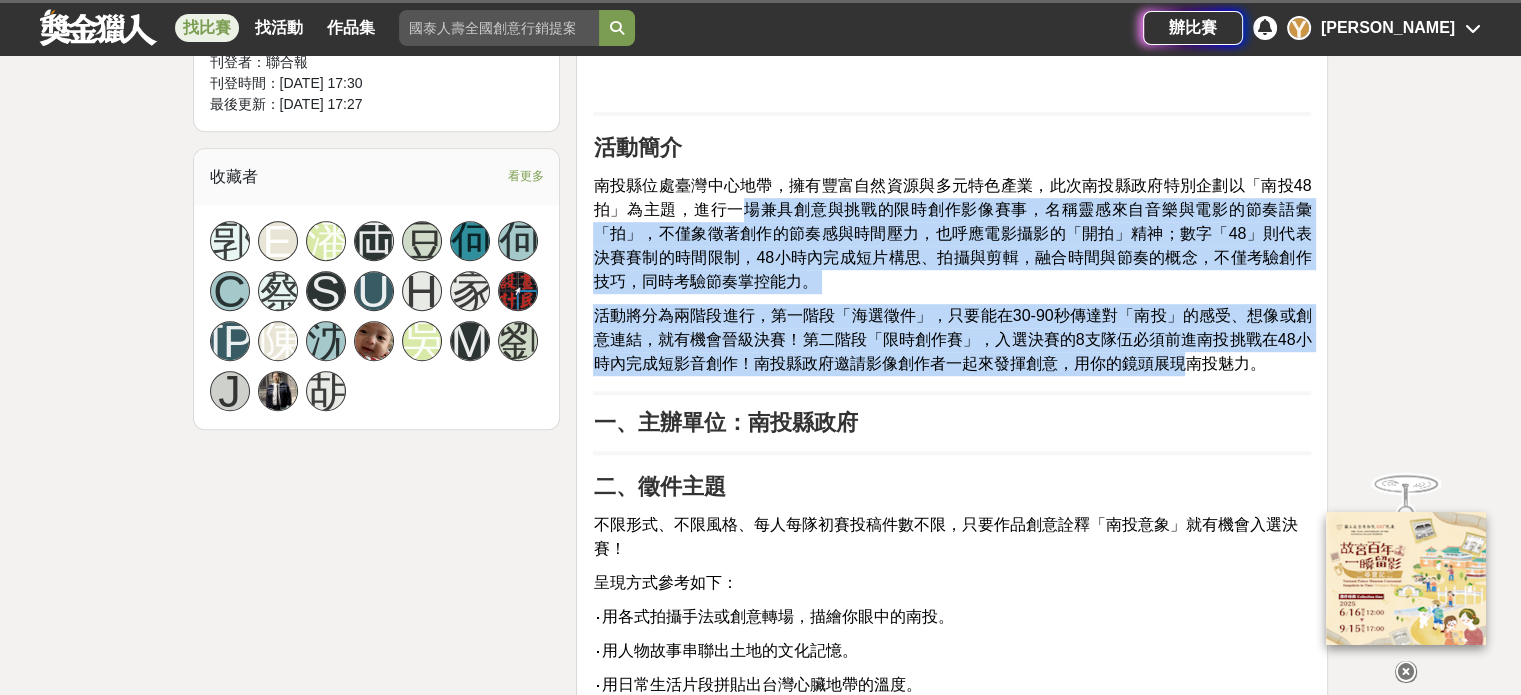 drag, startPoint x: 1190, startPoint y: 356, endPoint x: 737, endPoint y: 199, distance: 479.4351 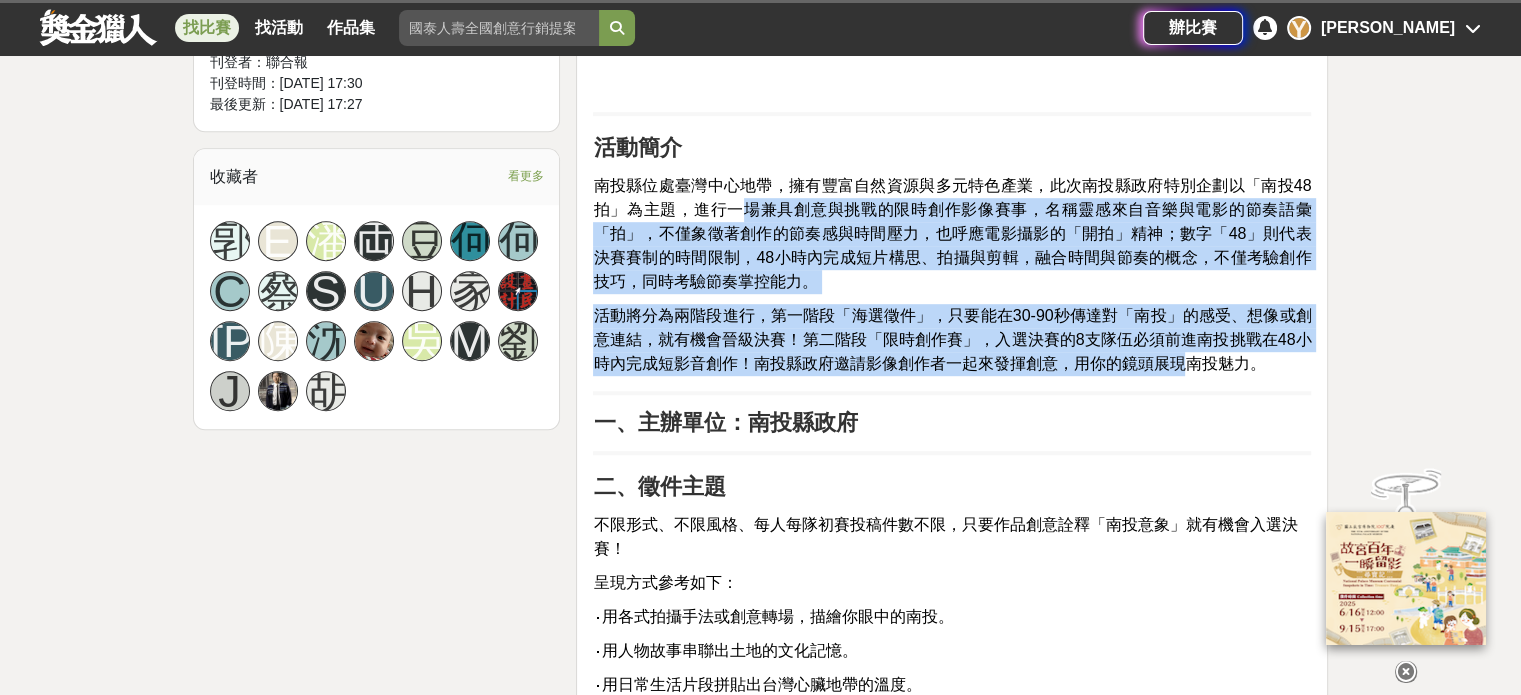 click on "南投短影音徵件活動正式開跑！ 初賽不限投稿件數 用30-90秒創意詮釋你心中的南投意象 就有機會入選決賽喔！ 活動簡介 南投縣位處臺灣中心地帶，擁有豐富自然資源與多元特色產業，此次南投縣政府特別企劃以「南投48拍」為主題，進行一場兼具創意與挑戰的限時創作影像賽事，名稱靈感來自音樂與電影的節奏語彙「拍」，不僅象徵著創作的節奏感與時間壓力，也呼應電影攝影的「開拍」精神；數字「48」則代表決賽賽制的時間限制，48小時內完成短片構思、拍攝與剪輯，融合時間與節奏的概念，不僅考驗創作技巧，同時考驗節奏掌控能力。 一、主辦單位：南投縣政府 二、徵件主題 不限形式、不限風格、每人每隊初賽投稿件數不限，只要作品創意詮釋「南投意象」就有機會入選決賽！ 呈現方式參考如下： ‧用各式拍攝手法或創意轉場，描繪你眼中的南投。 佔比" at bounding box center (952, 1473) 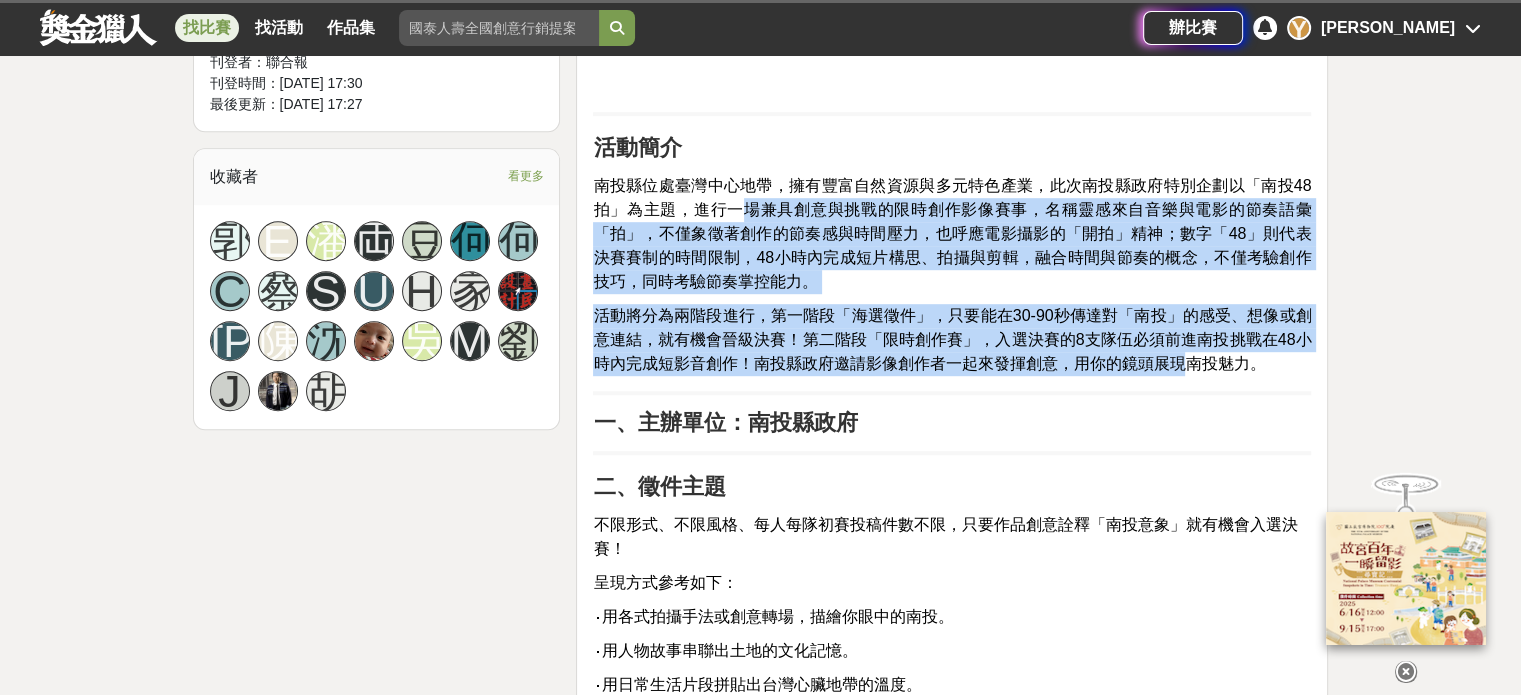 click on "南投縣位處臺灣中心地帶，擁有豐富自然資源與多元特色產業，此次南投縣政府特別企劃以「南投48拍」為主題，進行一場兼具創意與挑戰的限時創作影像賽事，名稱靈感來自音樂與電影的節奏語彙「拍」，不僅象徵著創作的節奏感與時間壓力，也呼應電影攝影的「開拍」精神；數字「48」則代表決賽賽制的時間限制，48小時內完成短片構思、拍攝與剪輯，融合時間與節奏的概念，不僅考驗創作技巧，同時考驗節奏掌控能力。" at bounding box center [952, 233] 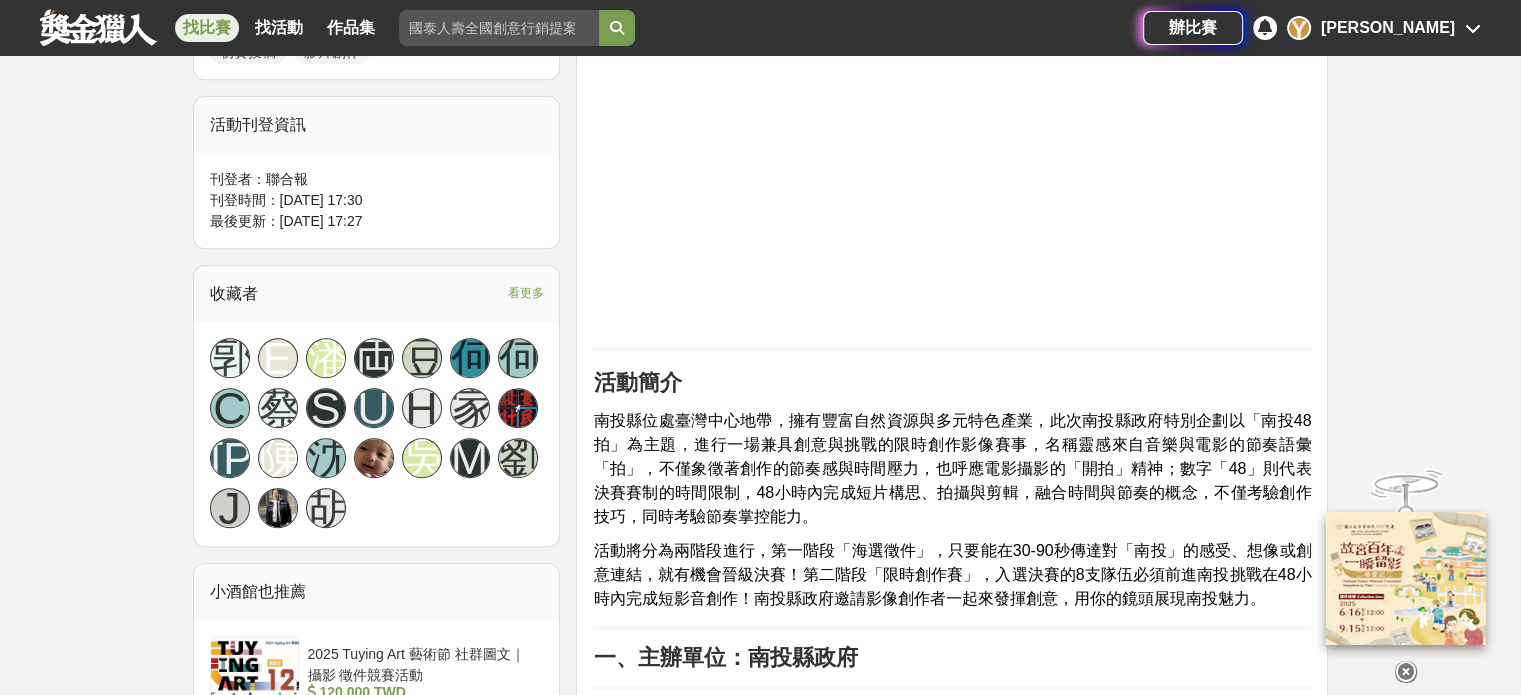 scroll, scrollTop: 1213, scrollLeft: 0, axis: vertical 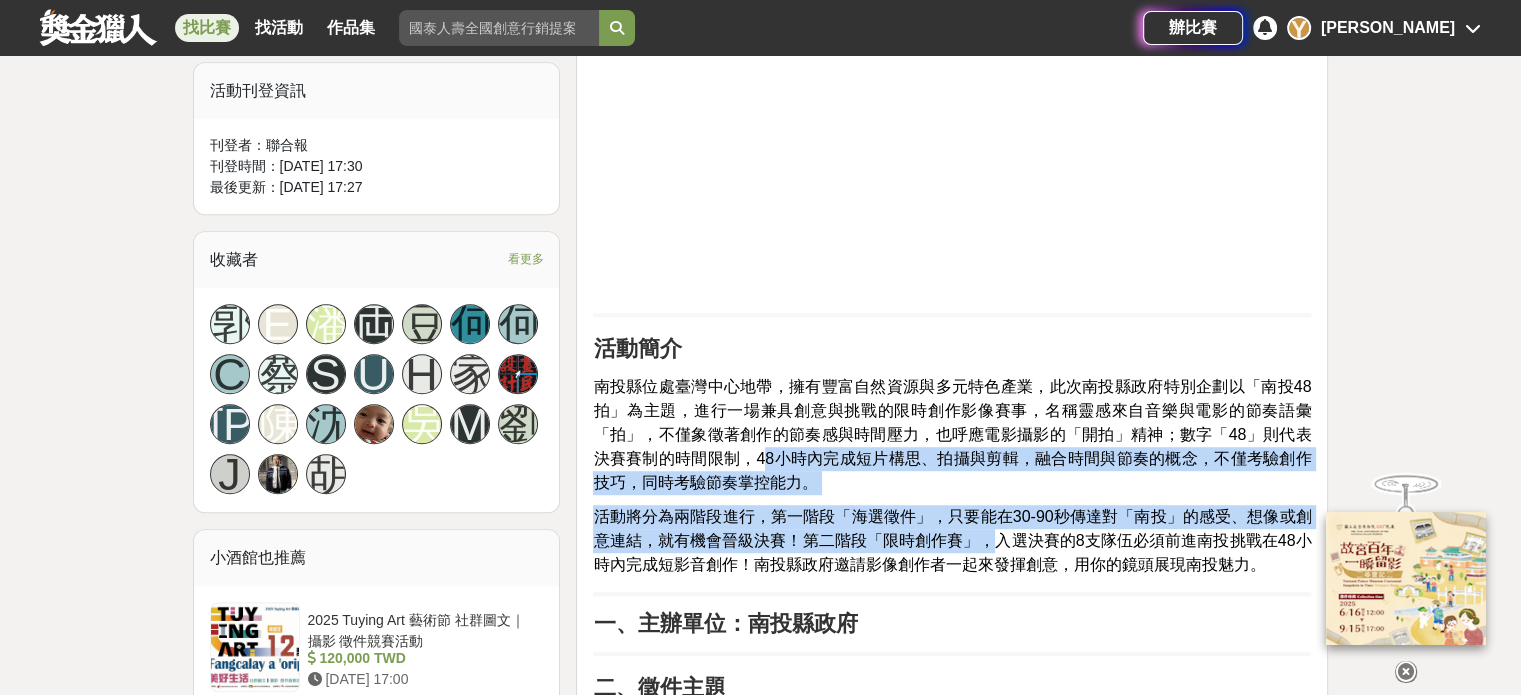 drag, startPoint x: 752, startPoint y: 468, endPoint x: 1026, endPoint y: 543, distance: 284.07922 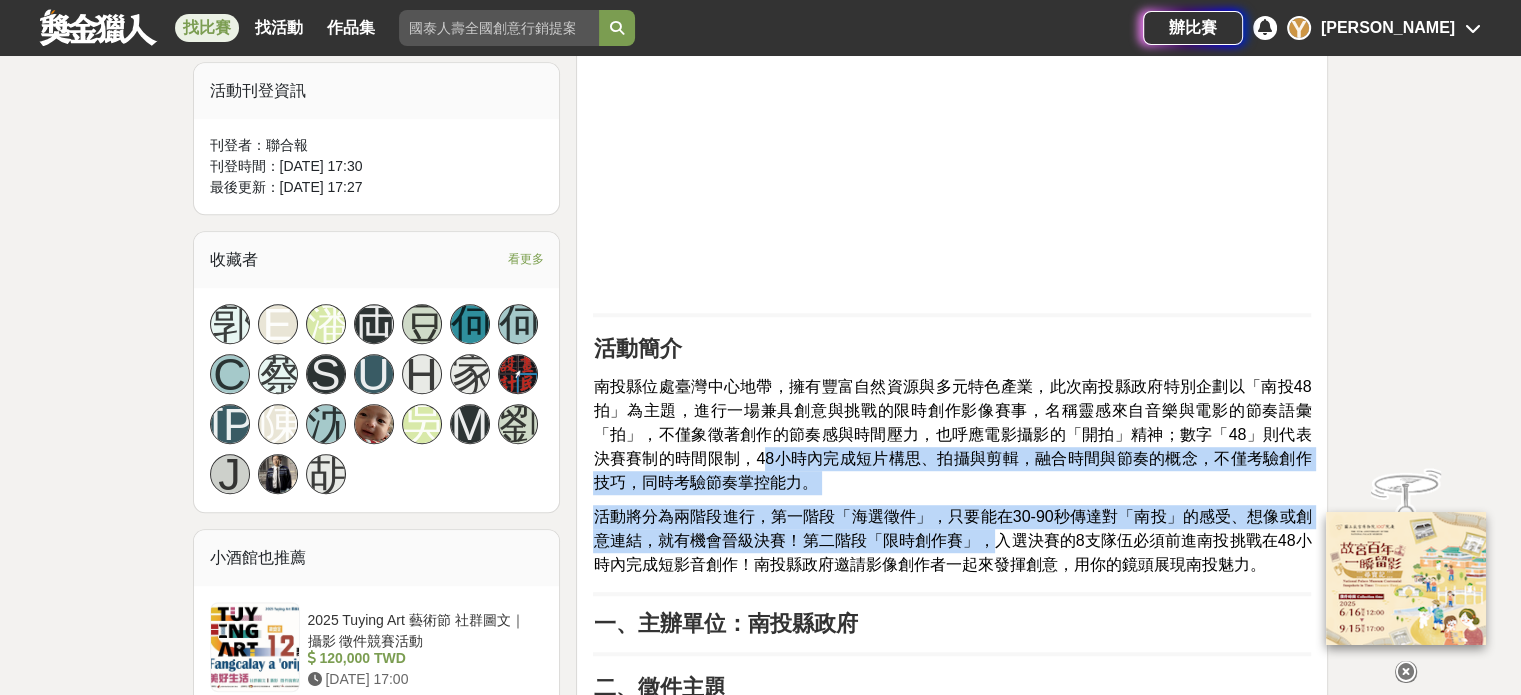click on "南投短影音徵件活動正式開跑！ 初賽不限投稿件數 用30-90秒創意詮釋你心中的南投意象 就有機會入選決賽喔！ 活動簡介 南投縣位處臺灣中心地帶，擁有豐富自然資源與多元特色產業，此次南投縣政府特別企劃以「南投48拍」為主題，進行一場兼具創意與挑戰的限時創作影像賽事，名稱靈感來自音樂與電影的節奏語彙「拍」，不僅象徵著創作的節奏感與時間壓力，也呼應電影攝影的「開拍」精神；數字「48」則代表決賽賽制的時間限制，48小時內完成短片構思、拍攝與剪輯，融合時間與節奏的概念，不僅考驗創作技巧，同時考驗節奏掌控能力。 一、主辦單位：南投縣政府 二、徵件主題 不限形式、不限風格、每人每隊初賽投稿件數不限，只要作品創意詮釋「南投意象」就有機會入選決賽！ 呈現方式參考如下： ‧用各式拍攝手法或創意轉場，描繪你眼中的南投。 佔比" at bounding box center (952, 1674) 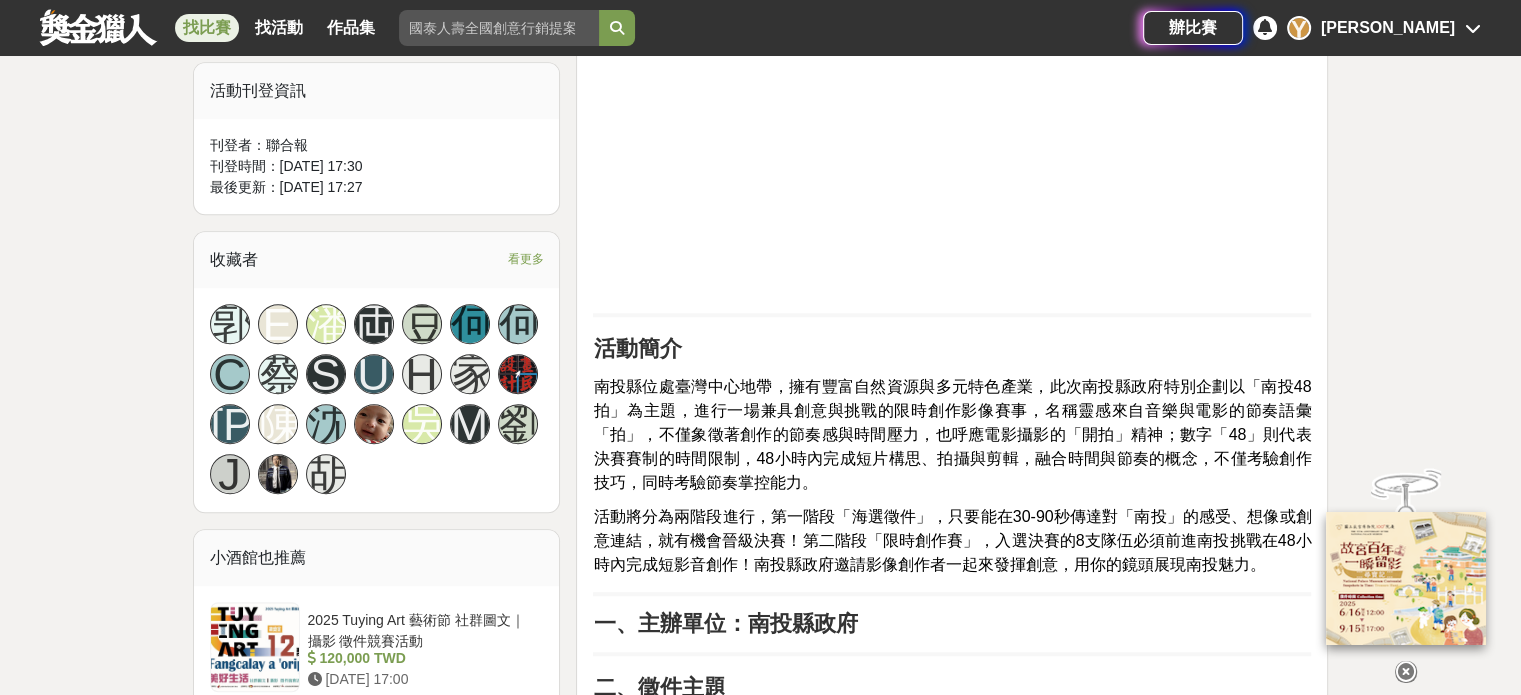 click on "活動將分為兩階段進行，第一階段「海選徵件」，只要能在30-90秒傳達對「南投」的感受、想像或創意連結，就有機會晉級決賽！第二階段「限時創作賽」，入選決賽的8支隊伍必須前進南投挑戰在48小時內完成短影音創作！南投縣政府邀請影像創作者一起來發揮創意，用你的鏡頭展現南投魅力。" at bounding box center [952, 540] 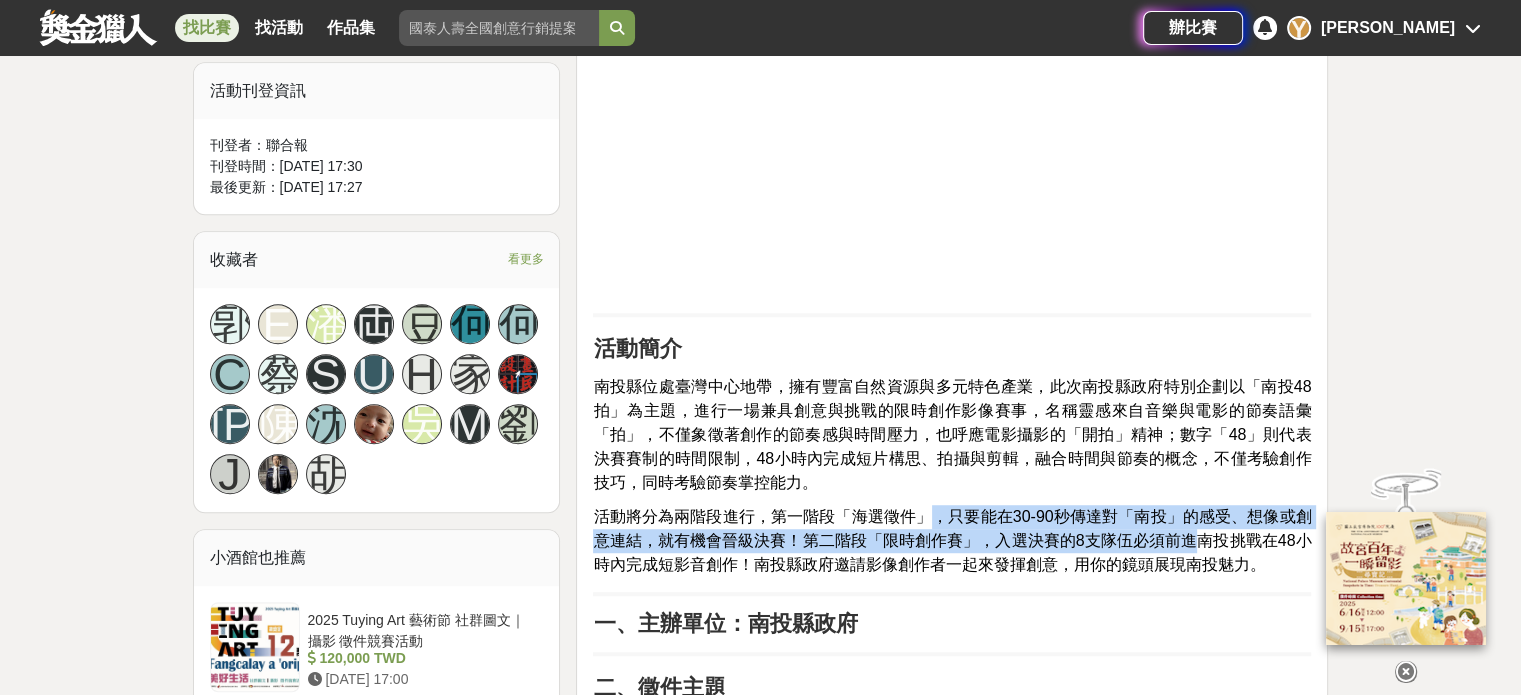 drag, startPoint x: 935, startPoint y: 501, endPoint x: 1232, endPoint y: 562, distance: 303.19962 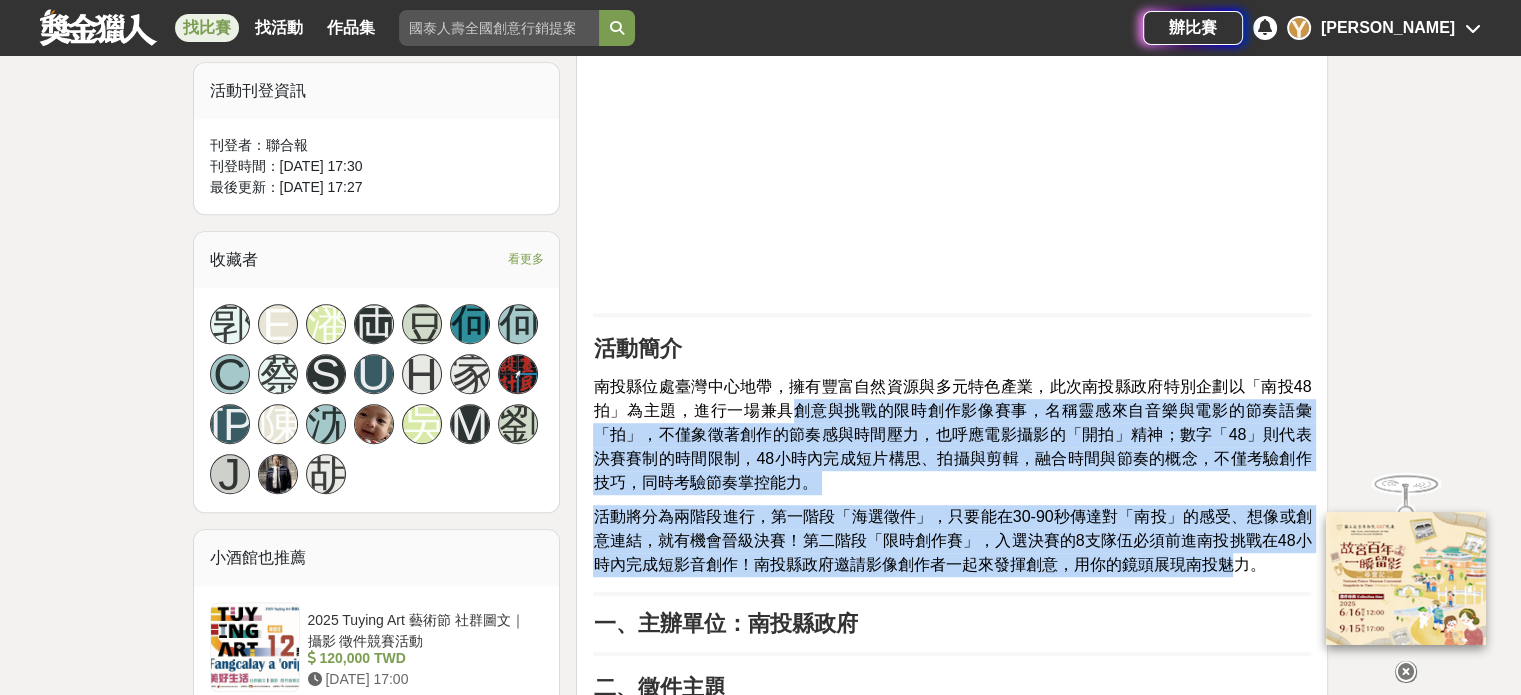 drag, startPoint x: 1230, startPoint y: 558, endPoint x: 796, endPoint y: 407, distance: 459.51822 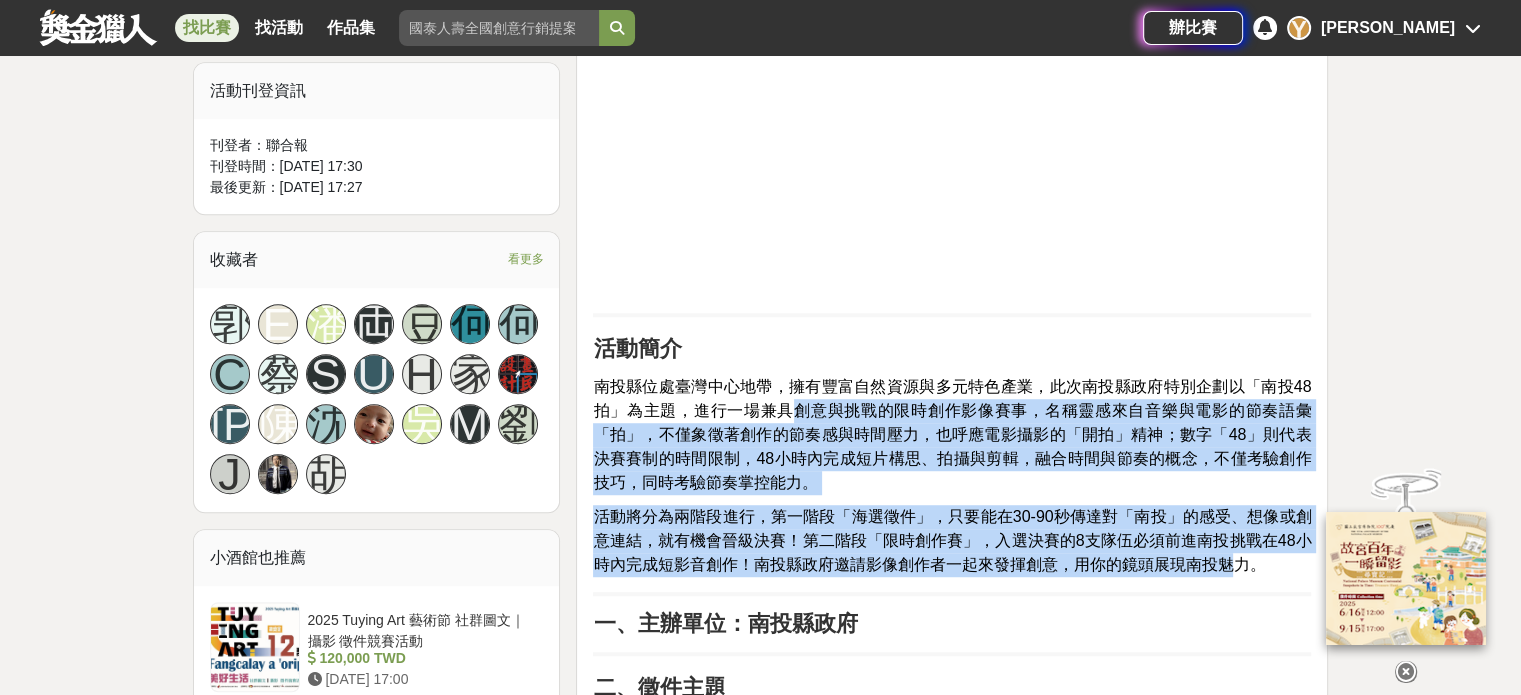 click on "南投短影音徵件活動正式開跑！ 初賽不限投稿件數 用30-90秒創意詮釋你心中的南投意象 就有機會入選決賽喔！ 活動簡介 南投縣位處臺灣中心地帶，擁有豐富自然資源與多元特色產業，此次南投縣政府特別企劃以「南投48拍」為主題，進行一場兼具創意與挑戰的限時創作影像賽事，名稱靈感來自音樂與電影的節奏語彙「拍」，不僅象徵著創作的節奏感與時間壓力，也呼應電影攝影的「開拍」精神；數字「48」則代表決賽賽制的時間限制，48小時內完成短片構思、拍攝與剪輯，融合時間與節奏的概念，不僅考驗創作技巧，同時考驗節奏掌控能力。 一、主辦單位：南投縣政府 二、徵件主題 不限形式、不限風格、每人每隊初賽投稿件數不限，只要作品創意詮釋「南投意象」就有機會入選決賽！ 呈現方式參考如下： ‧用各式拍攝手法或創意轉場，描繪你眼中的南投。 佔比" at bounding box center (952, 1674) 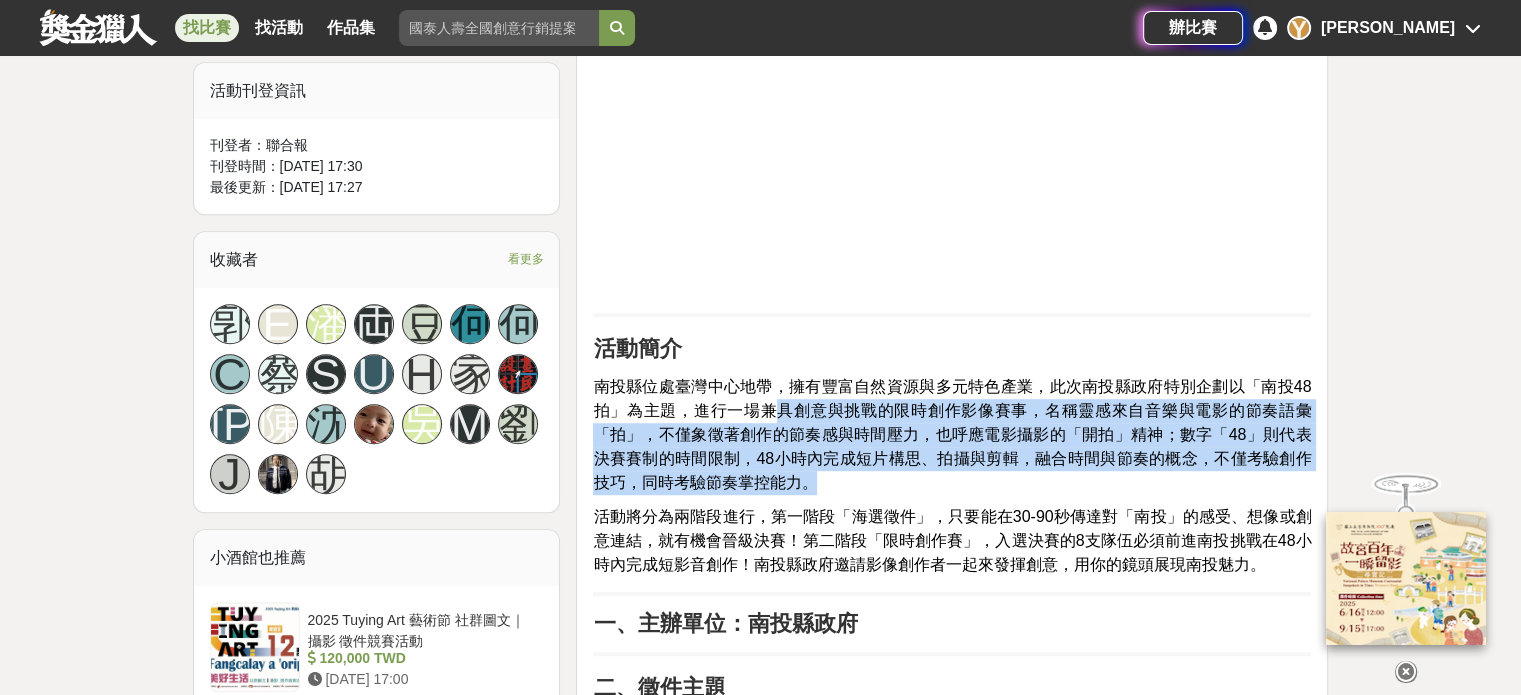 drag, startPoint x: 782, startPoint y: 425, endPoint x: 1195, endPoint y: 595, distance: 446.61954 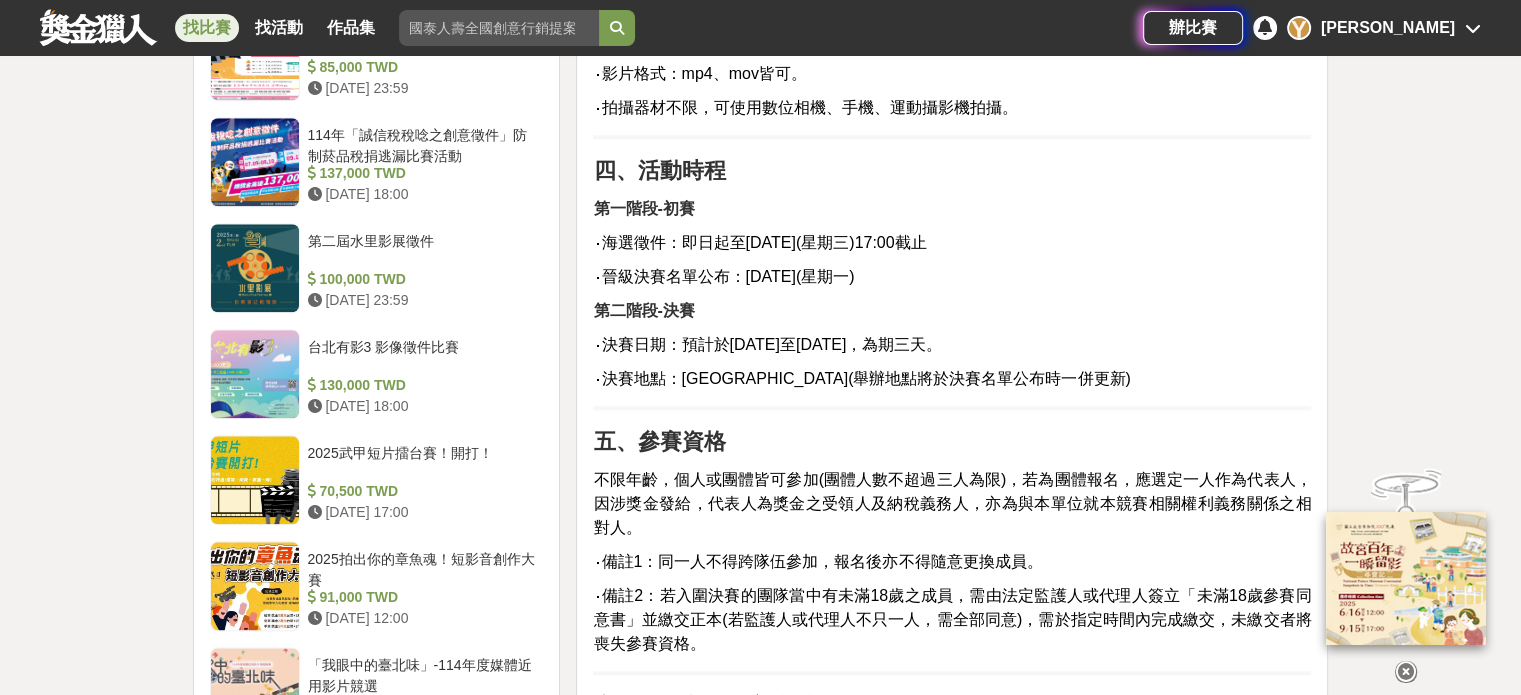 scroll, scrollTop: 2313, scrollLeft: 0, axis: vertical 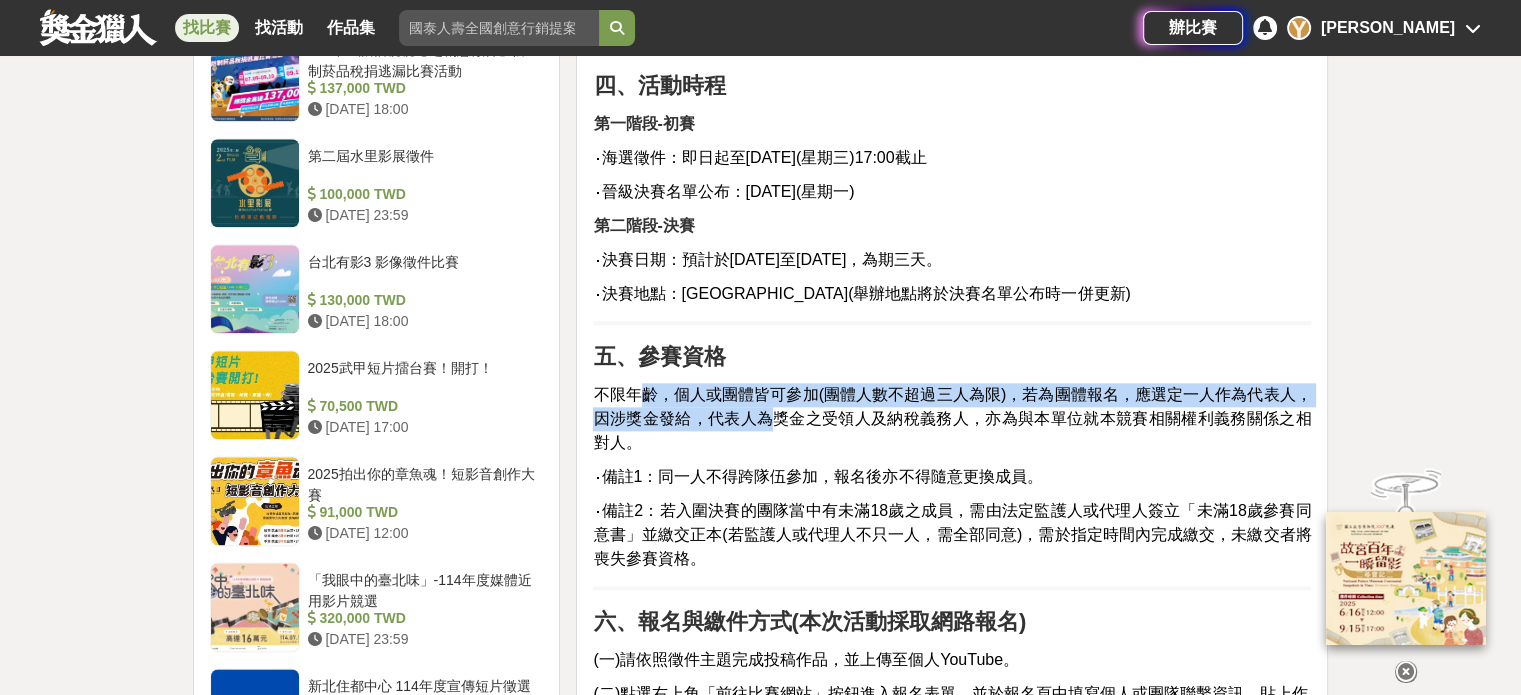 drag, startPoint x: 634, startPoint y: 398, endPoint x: 804, endPoint y: 432, distance: 173.36667 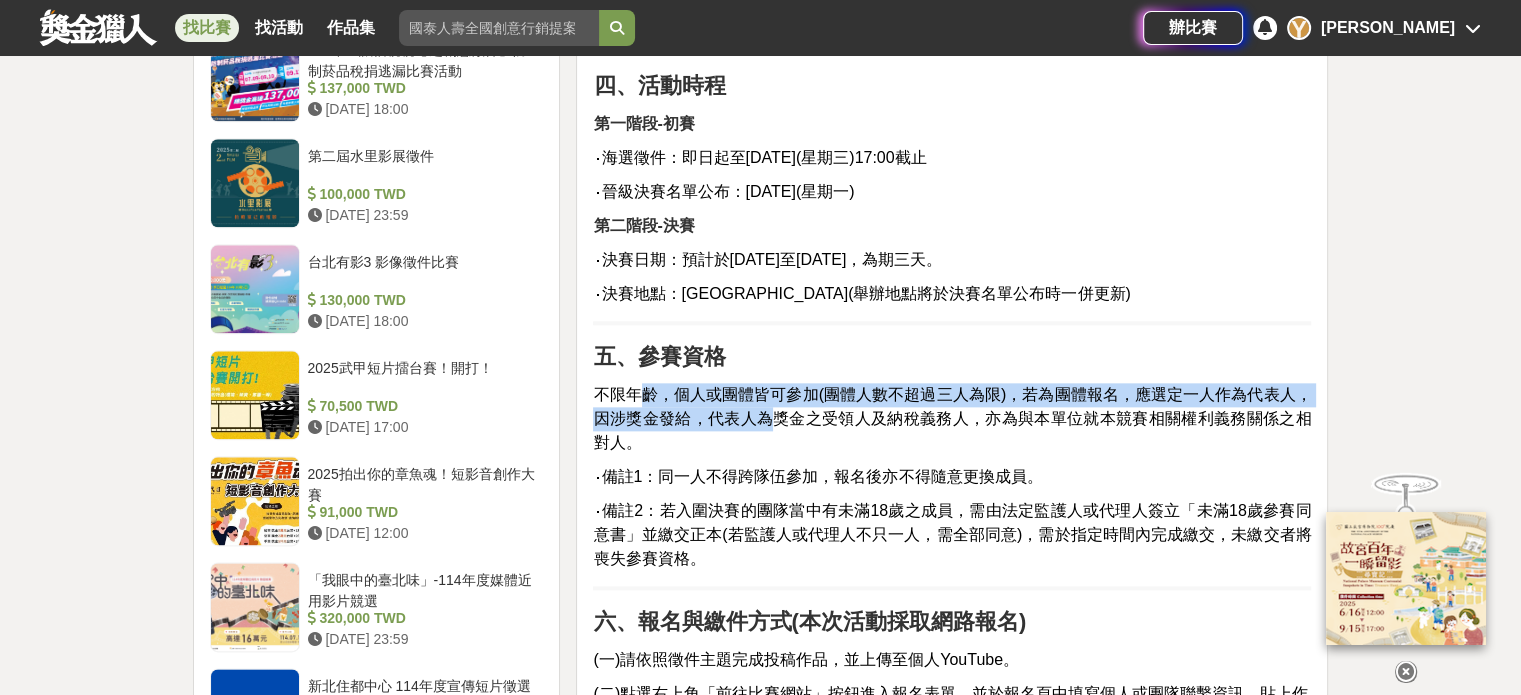 click on "不限年齡，個人或團體皆可參加(團體人數不超過三人為限)，若為團體報名，應選定一人作為代表人，因涉獎金發給，代表人為獎金之受領人及納稅義務人，亦為與本單位就本競賽相關權利義務關係之相對人。" at bounding box center (952, 418) 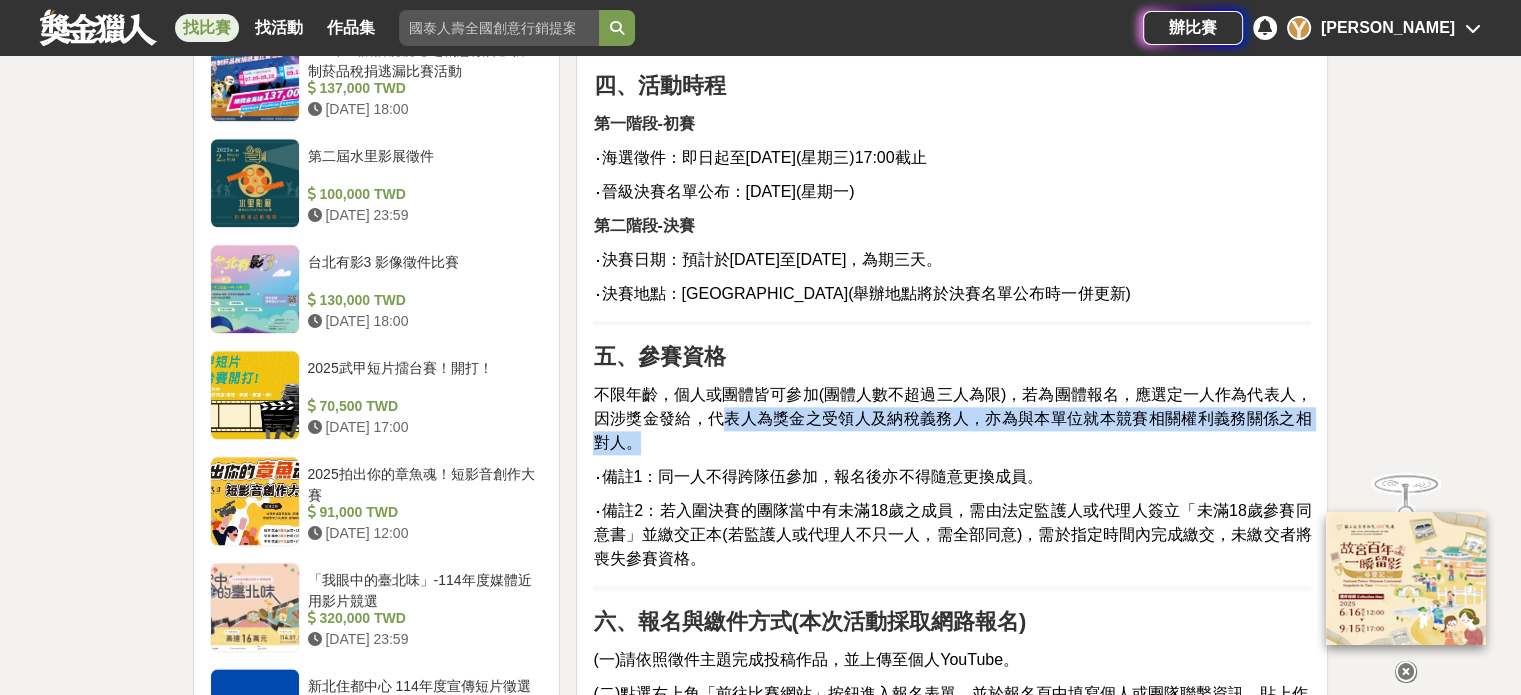 drag, startPoint x: 828, startPoint y: 442, endPoint x: 720, endPoint y: 408, distance: 113.22544 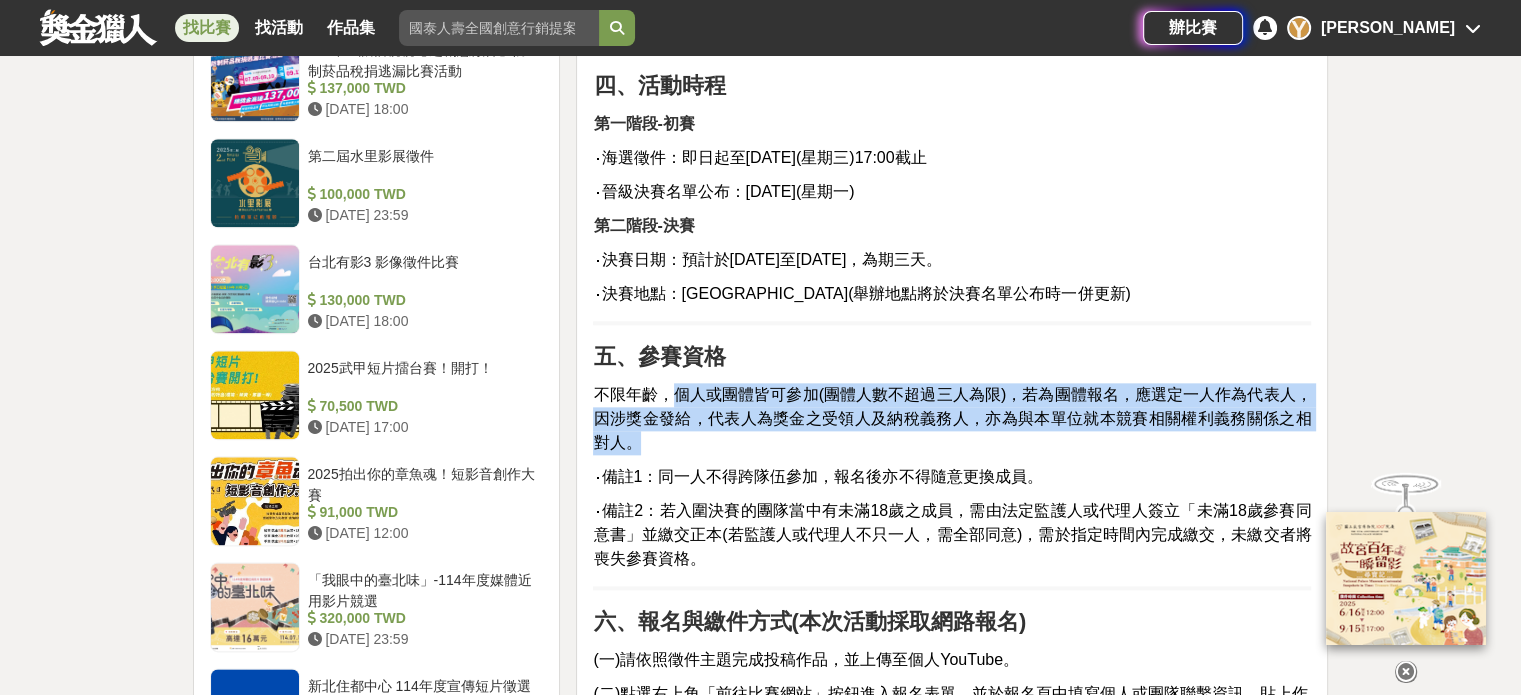 drag, startPoint x: 669, startPoint y: 387, endPoint x: 867, endPoint y: 439, distance: 204.71443 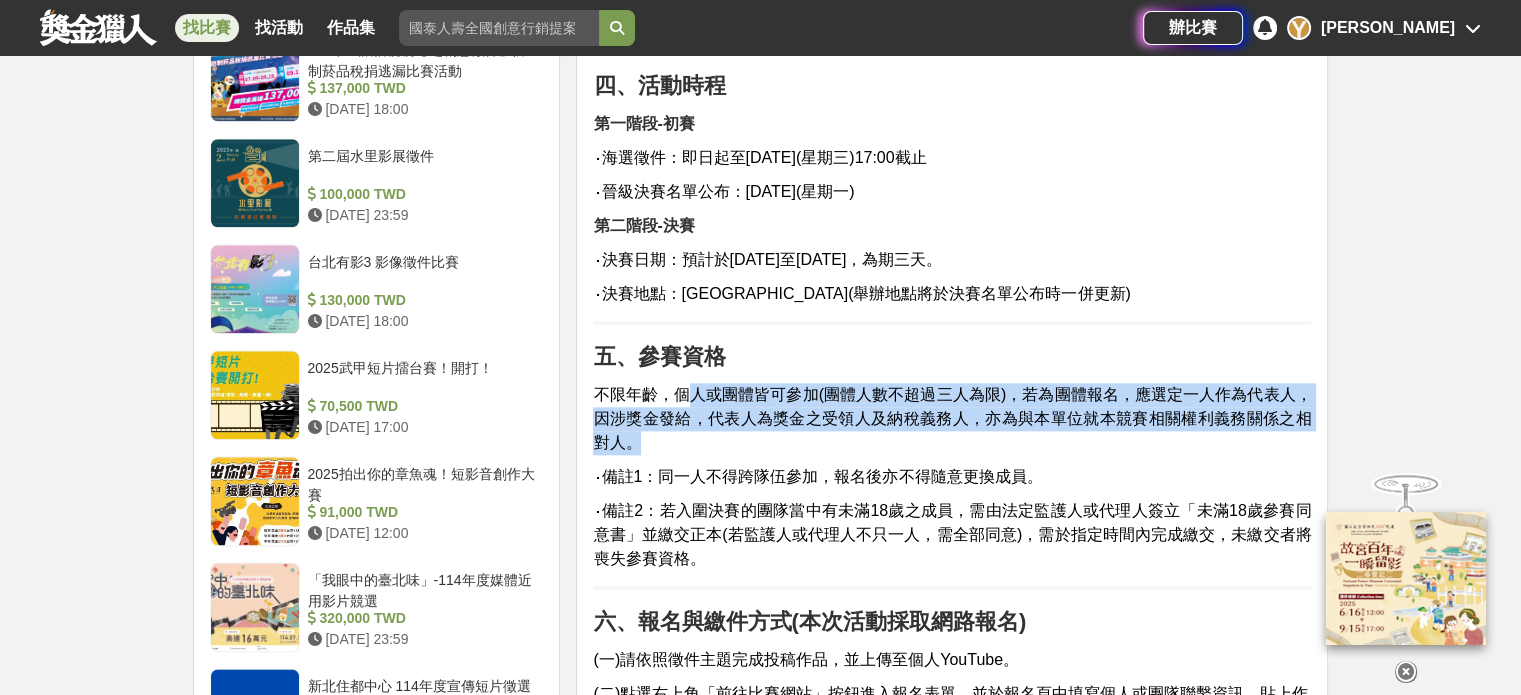 drag, startPoint x: 868, startPoint y: 441, endPoint x: 693, endPoint y: 399, distance: 179.96944 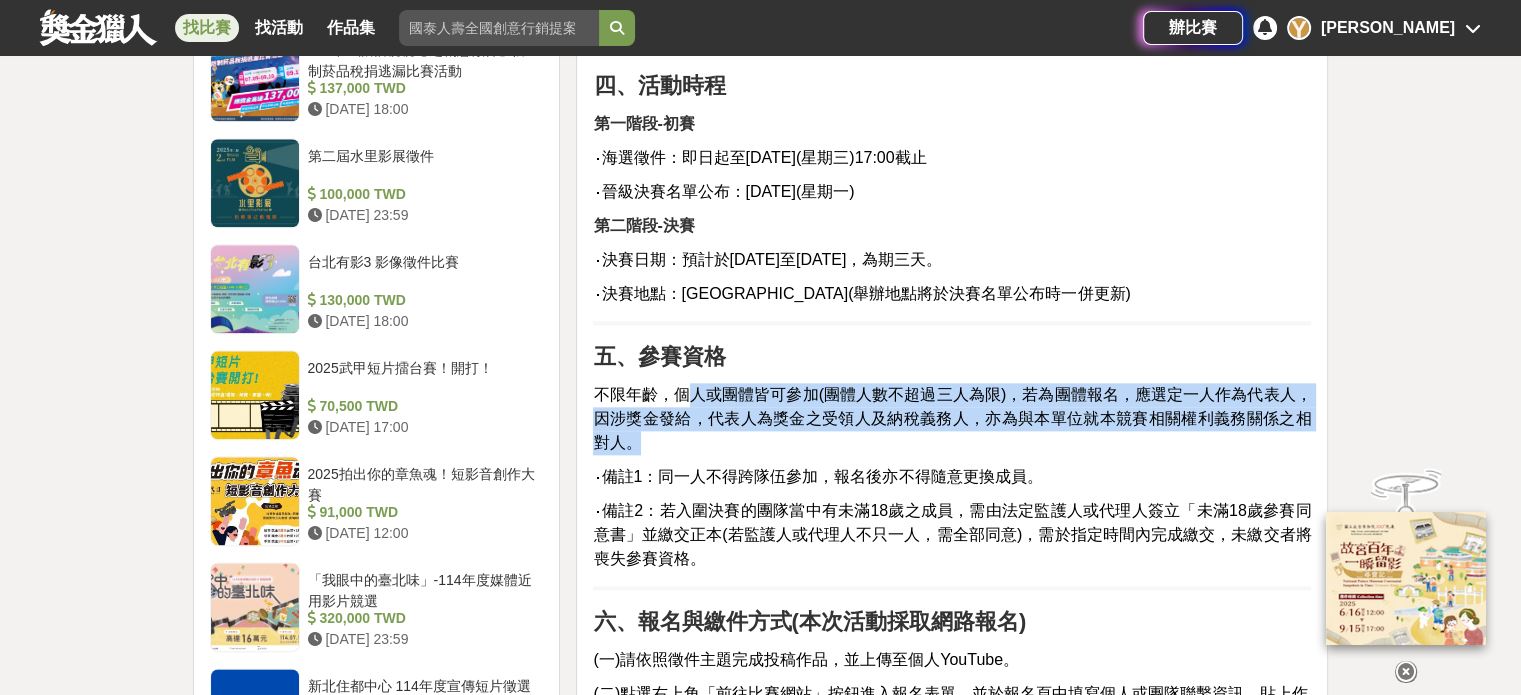 click on "不限年齡，個人或團體皆可參加(團體人數不超過三人為限)，若為團體報名，應選定一人作為代表人，因涉獎金發給，代表人為獎金之受領人及納稅義務人，亦為與本單位就本競賽相關權利義務關係之相對人。" at bounding box center (952, 419) 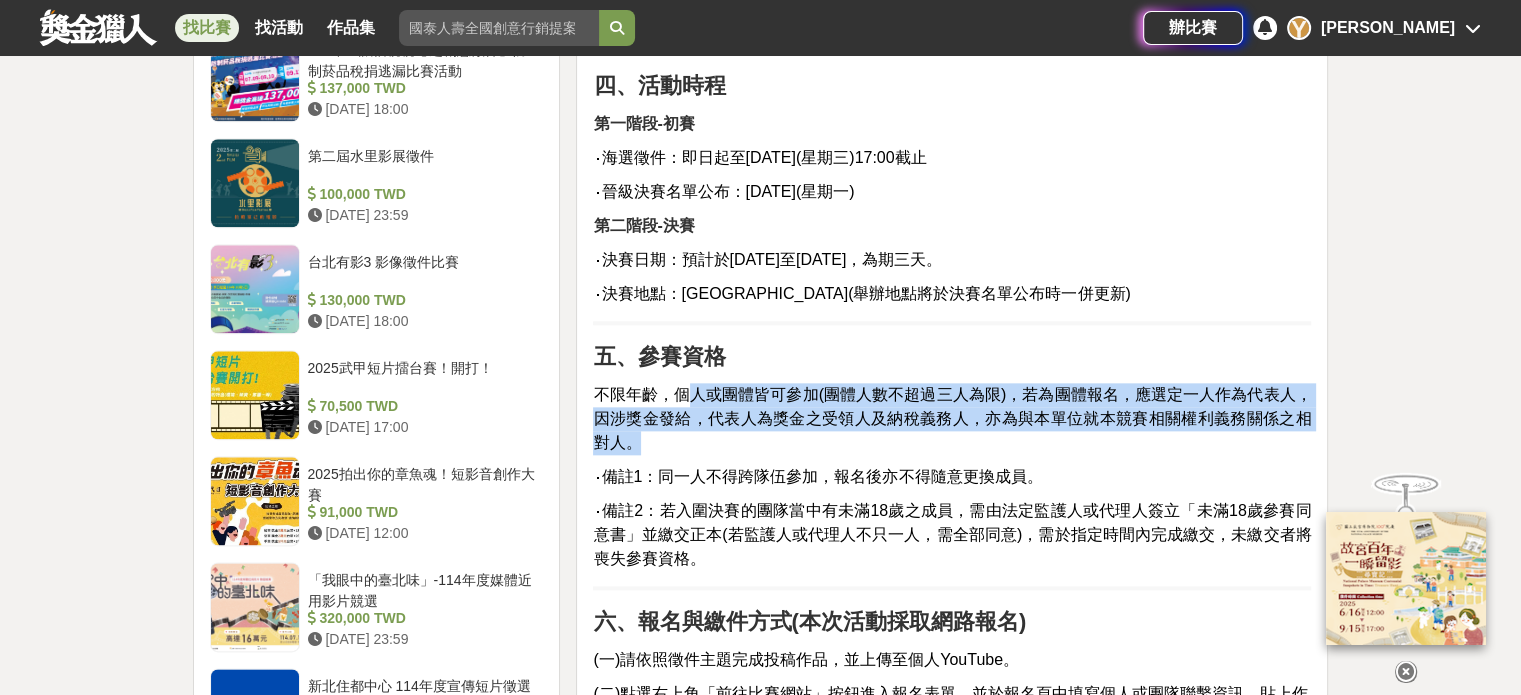 click on "不限年齡，個人或團體皆可參加(團體人數不超過三人為限)，若為團體報名，應選定一人作為代表人，因涉獎金發給，代表人為獎金之受領人及納稅義務人，亦為與本單位就本競賽相關權利義務關係之相對人。" at bounding box center [952, 418] 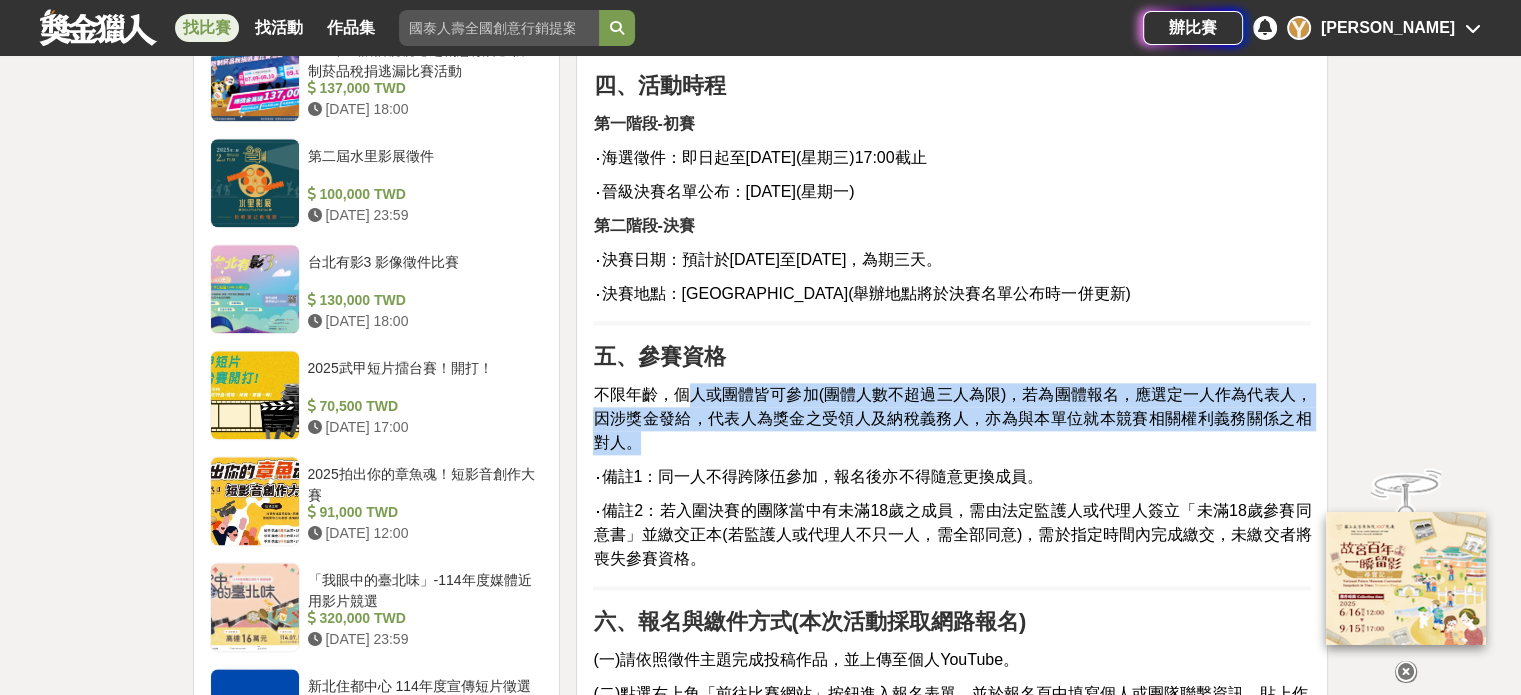 click on "不限年齡，個人或團體皆可參加(團體人數不超過三人為限)，若為團體報名，應選定一人作為代表人，因涉獎金發給，代表人為獎金之受領人及納稅義務人，亦為與本單位就本競賽相關權利義務關係之相對人。" at bounding box center [952, 419] 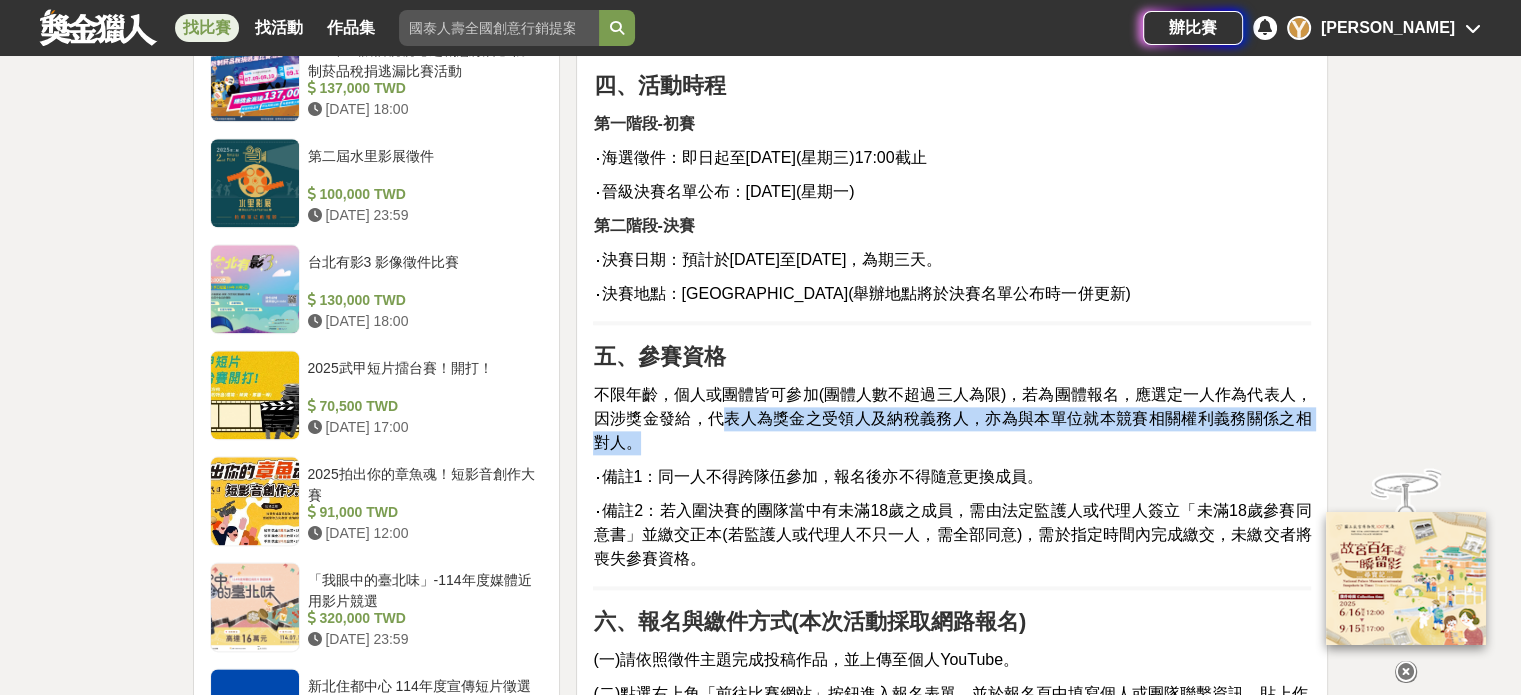 drag, startPoint x: 914, startPoint y: 430, endPoint x: 721, endPoint y: 407, distance: 194.36563 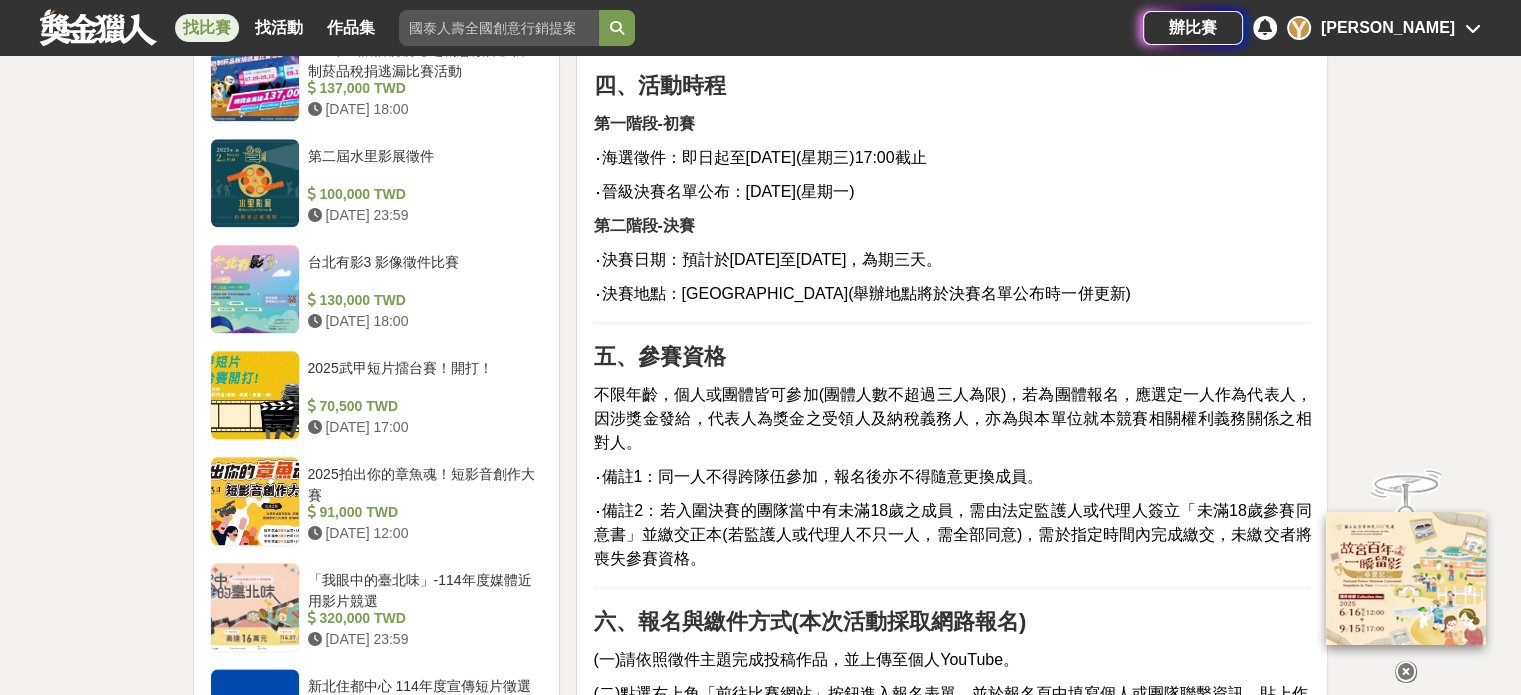drag, startPoint x: 1317, startPoint y: 290, endPoint x: 1243, endPoint y: 289, distance: 74.00676 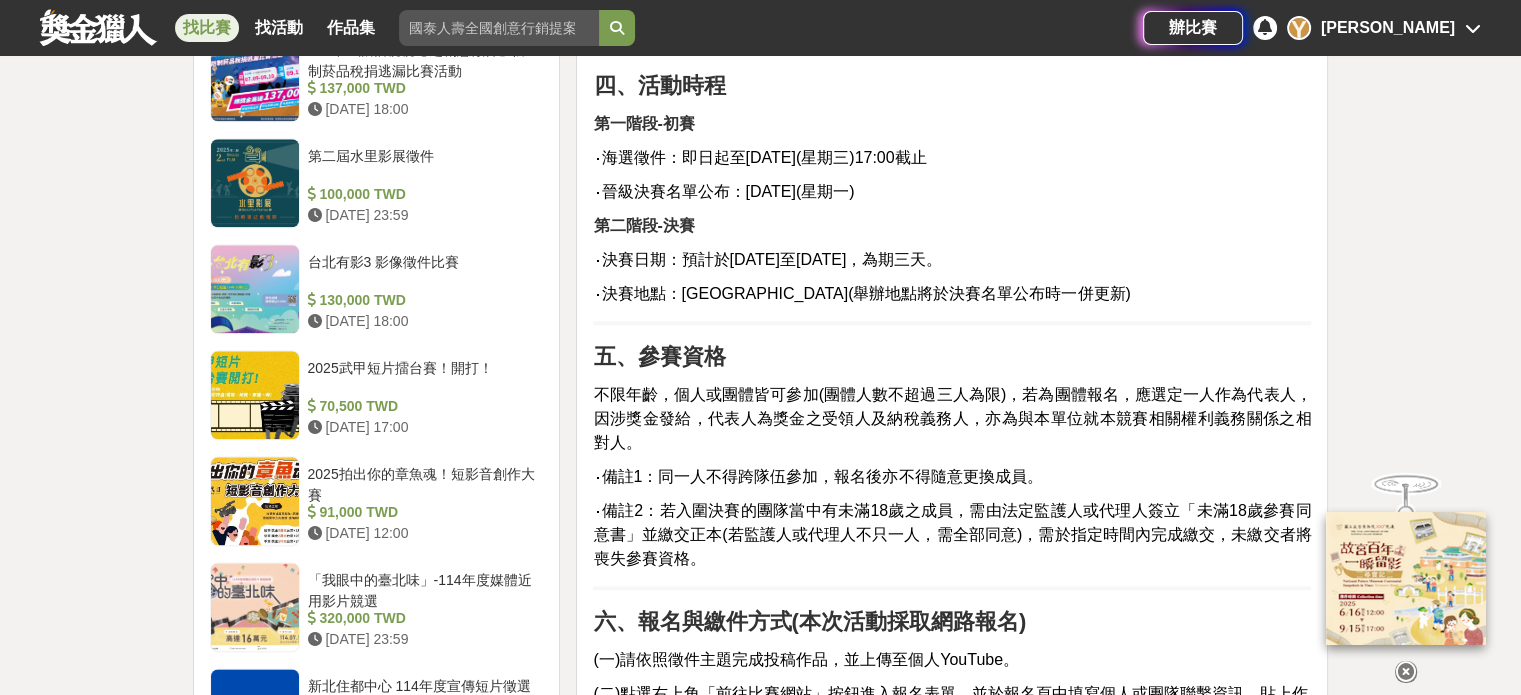click on "南投短影音徵件活動正式開跑！ 初賽不限投稿件數 用30-90秒創意詮釋你心中的南投意象 就有機會入選決賽喔！ 活動簡介 南投縣位處臺灣中心地帶，擁有豐富自然資源與多元特色產業，此次南投縣政府特別企劃以「南投48拍」為主題，進行一場兼具創意與挑戰的限時創作影像賽事，名稱靈感來自音樂與電影的節奏語彙「拍」，不僅象徵著創作的節奏感與時間壓力，也呼應電影攝影的「開拍」精神；數字「48」則代表決賽賽制的時間限制，48小時內完成短片構思、拍攝與剪輯，融合時間與節奏的概念，不僅考驗創作技巧，同時考驗節奏掌控能力。 一、主辦單位：南投縣政府 二、徵件主題 不限形式、不限風格、每人每隊初賽投稿件數不限，只要作品創意詮釋「南投意象」就有機會入選決賽！ 呈現方式參考如下： ‧用各式拍攝手法或創意轉場，描繪你眼中的南投。 佔比" at bounding box center (952, 573) 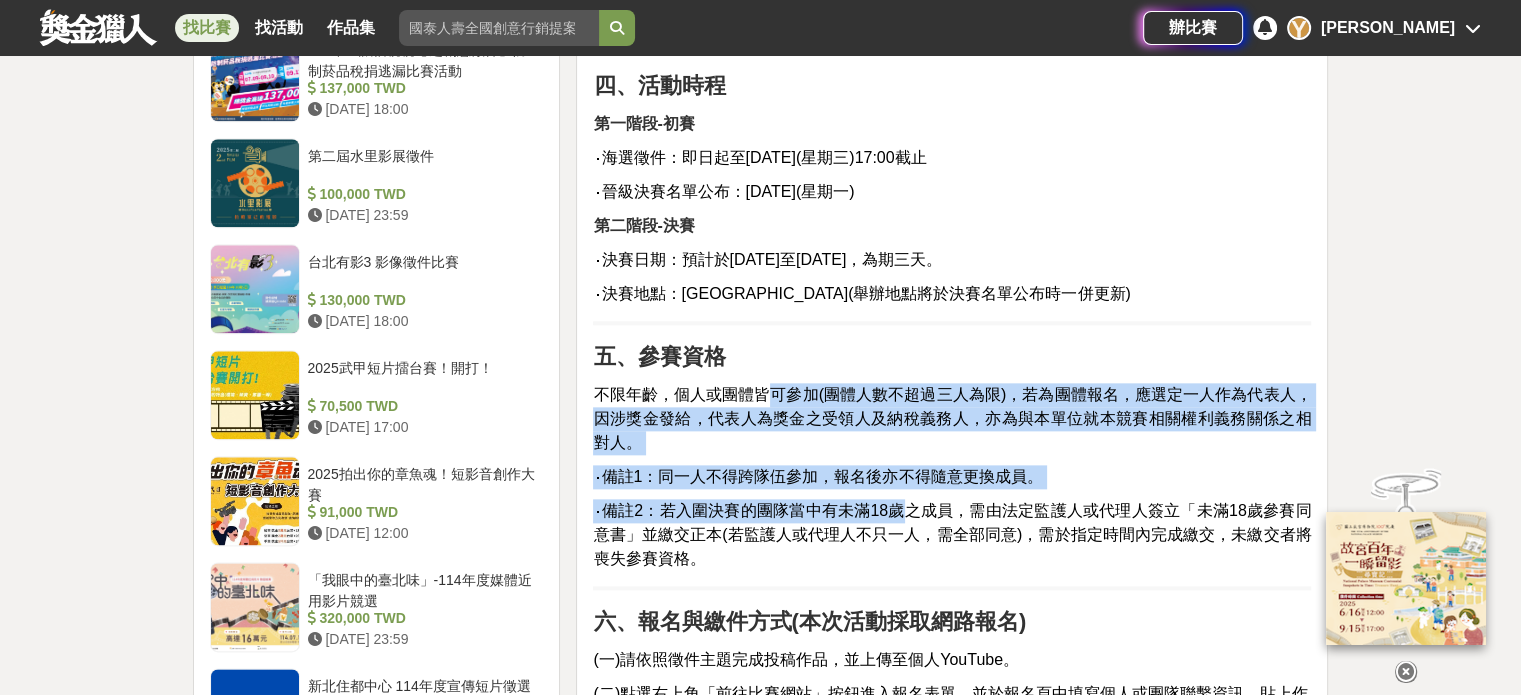 drag, startPoint x: 771, startPoint y: 396, endPoint x: 973, endPoint y: 502, distance: 228.12277 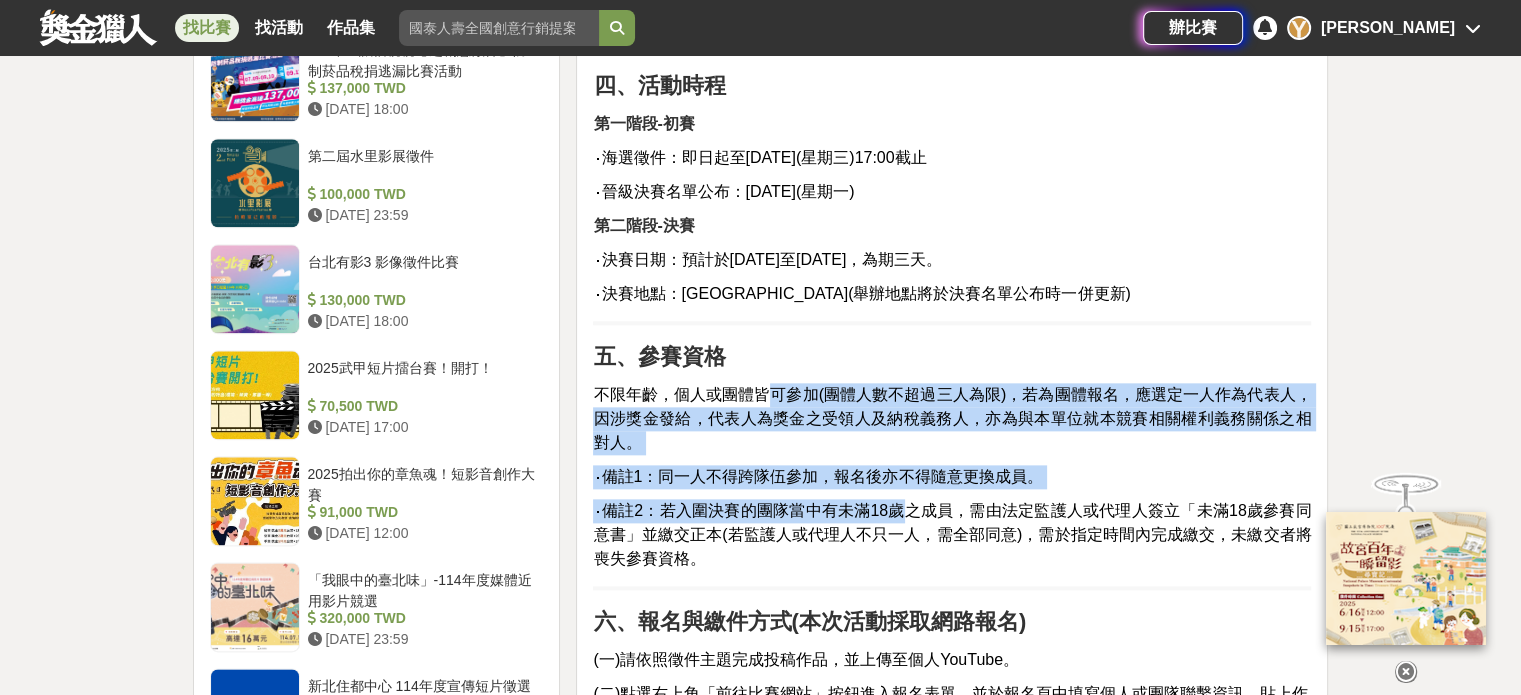 click on "南投短影音徵件活動正式開跑！ 初賽不限投稿件數 用30-90秒創意詮釋你心中的南投意象 就有機會入選決賽喔！ 活動簡介 南投縣位處臺灣中心地帶，擁有豐富自然資源與多元特色產業，此次南投縣政府特別企劃以「南投48拍」為主題，進行一場兼具創意與挑戰的限時創作影像賽事，名稱靈感來自音樂與電影的節奏語彙「拍」，不僅象徵著創作的節奏感與時間壓力，也呼應電影攝影的「開拍」精神；數字「48」則代表決賽賽制的時間限制，48小時內完成短片構思、拍攝與剪輯，融合時間與節奏的概念，不僅考驗創作技巧，同時考驗節奏掌控能力。 一、主辦單位：南投縣政府 二、徵件主題 不限形式、不限風格、每人每隊初賽投稿件數不限，只要作品創意詮釋「南投意象」就有機會入選決賽！ 呈現方式參考如下： ‧用各式拍攝手法或創意轉場，描繪你眼中的南投。 佔比" at bounding box center [952, 574] 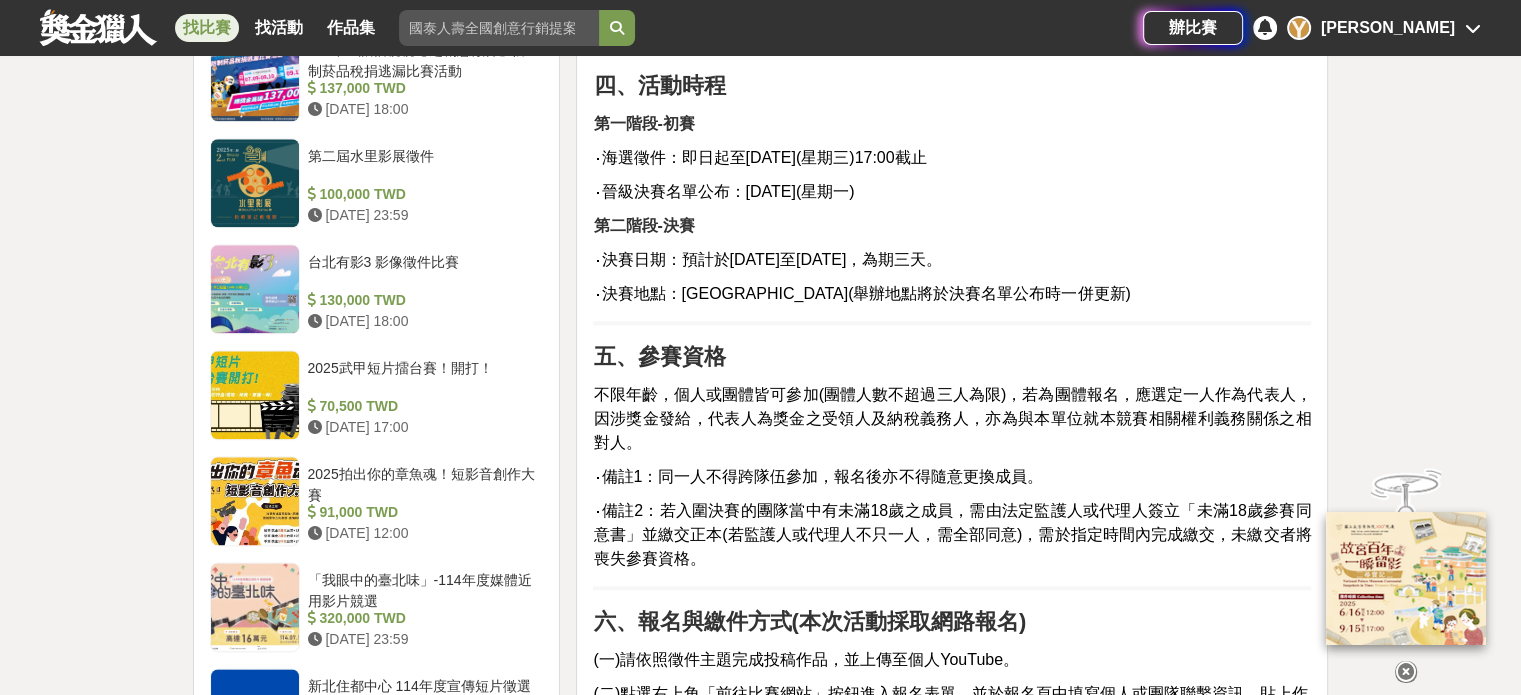 click on "‧備註2：若入圍決賽的團隊當中有未滿18歲之成員，需由法定監護人或代理人簽立「未滿18歲參賽同意書」並繳交正本(若監護人或代理人不只一人，需全部同意)，需於指定時間內完成繳交，未繳交者將喪失參賽資格。" at bounding box center [952, 534] 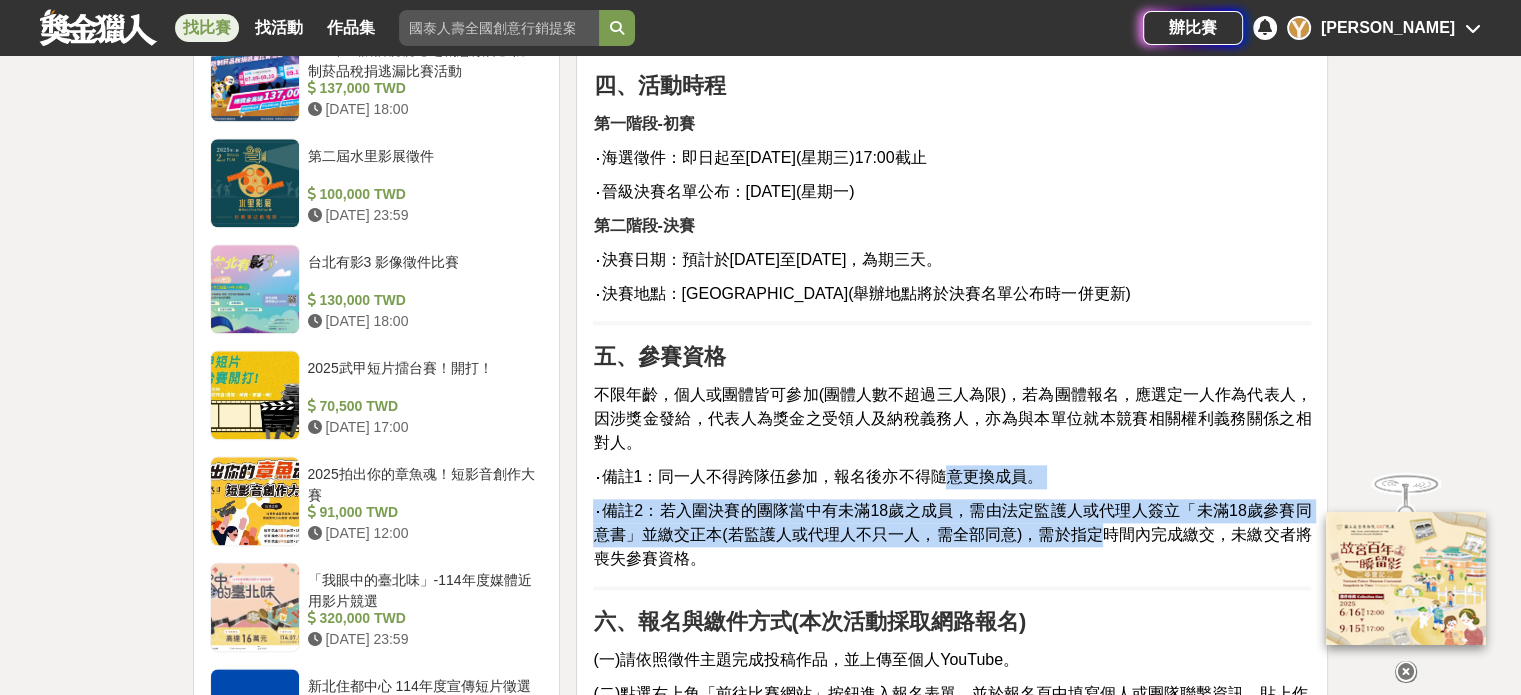 drag, startPoint x: 963, startPoint y: 507, endPoint x: 1116, endPoint y: 535, distance: 155.54099 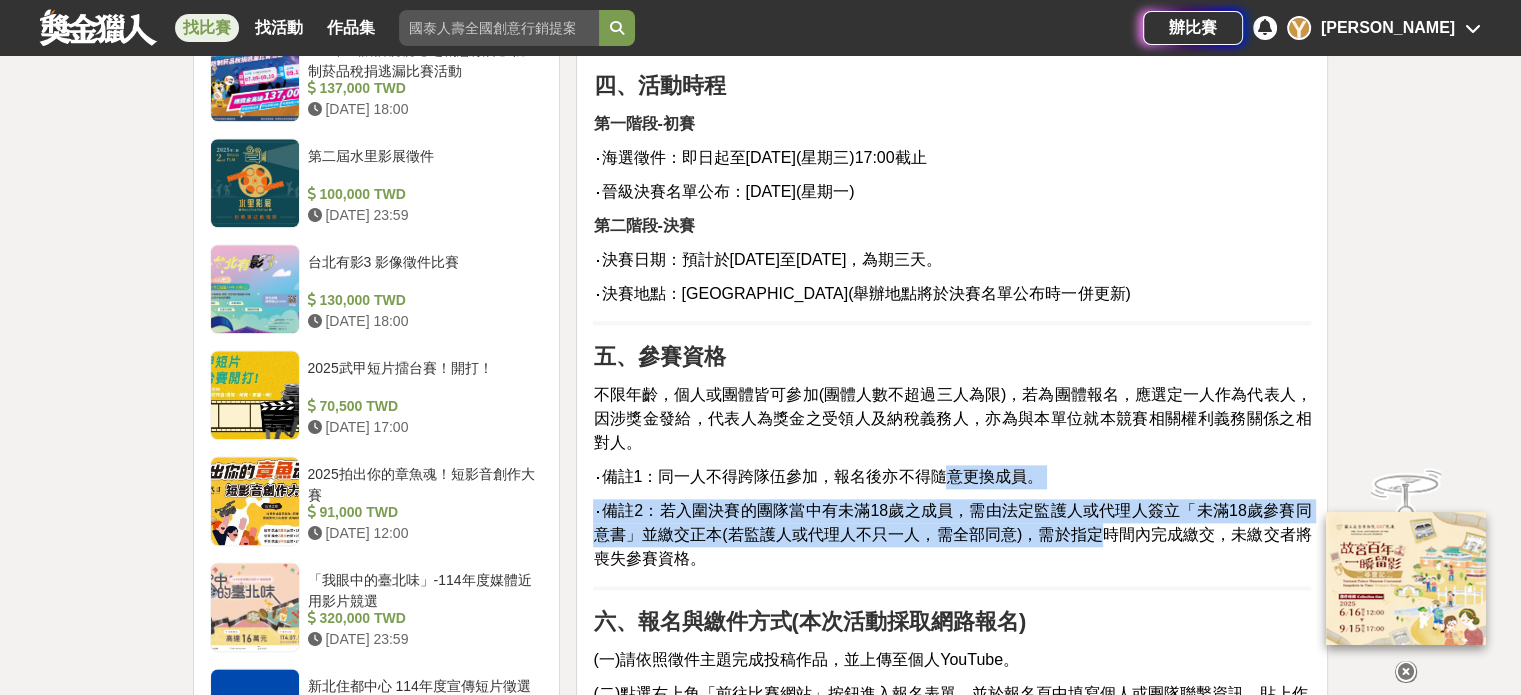 click on "南投短影音徵件活動正式開跑！ 初賽不限投稿件數 用30-90秒創意詮釋你心中的南投意象 就有機會入選決賽喔！ 活動簡介 南投縣位處臺灣中心地帶，擁有豐富自然資源與多元特色產業，此次南投縣政府特別企劃以「南投48拍」為主題，進行一場兼具創意與挑戰的限時創作影像賽事，名稱靈感來自音樂與電影的節奏語彙「拍」，不僅象徵著創作的節奏感與時間壓力，也呼應電影攝影的「開拍」精神；數字「48」則代表決賽賽制的時間限制，48小時內完成短片構思、拍攝與剪輯，融合時間與節奏的概念，不僅考驗創作技巧，同時考驗節奏掌控能力。 一、主辦單位：南投縣政府 二、徵件主題 不限形式、不限風格、每人每隊初賽投稿件數不限，只要作品創意詮釋「南投意象」就有機會入選決賽！ 呈現方式參考如下： ‧用各式拍攝手法或創意轉場，描繪你眼中的南投。 佔比" at bounding box center [952, 574] 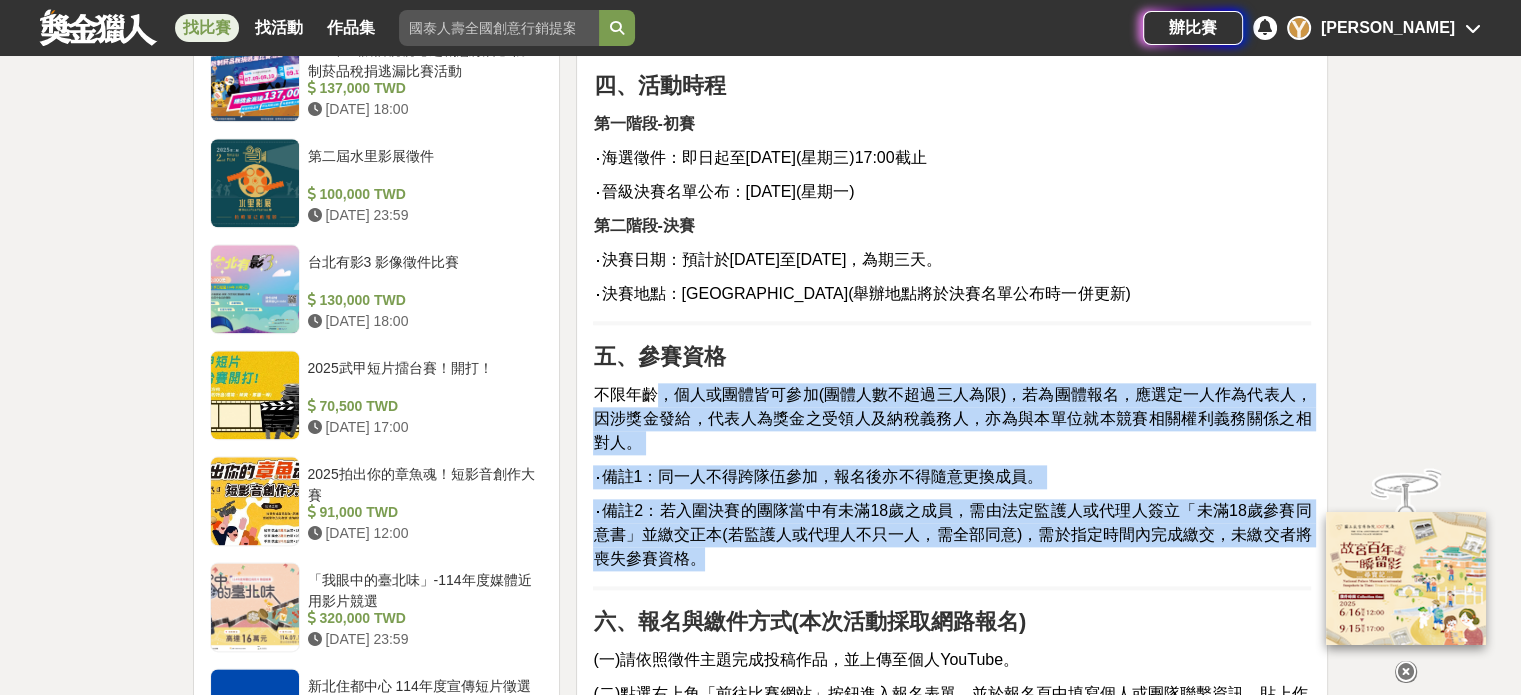 drag, startPoint x: 1132, startPoint y: 549, endPoint x: 662, endPoint y: 380, distance: 499.46072 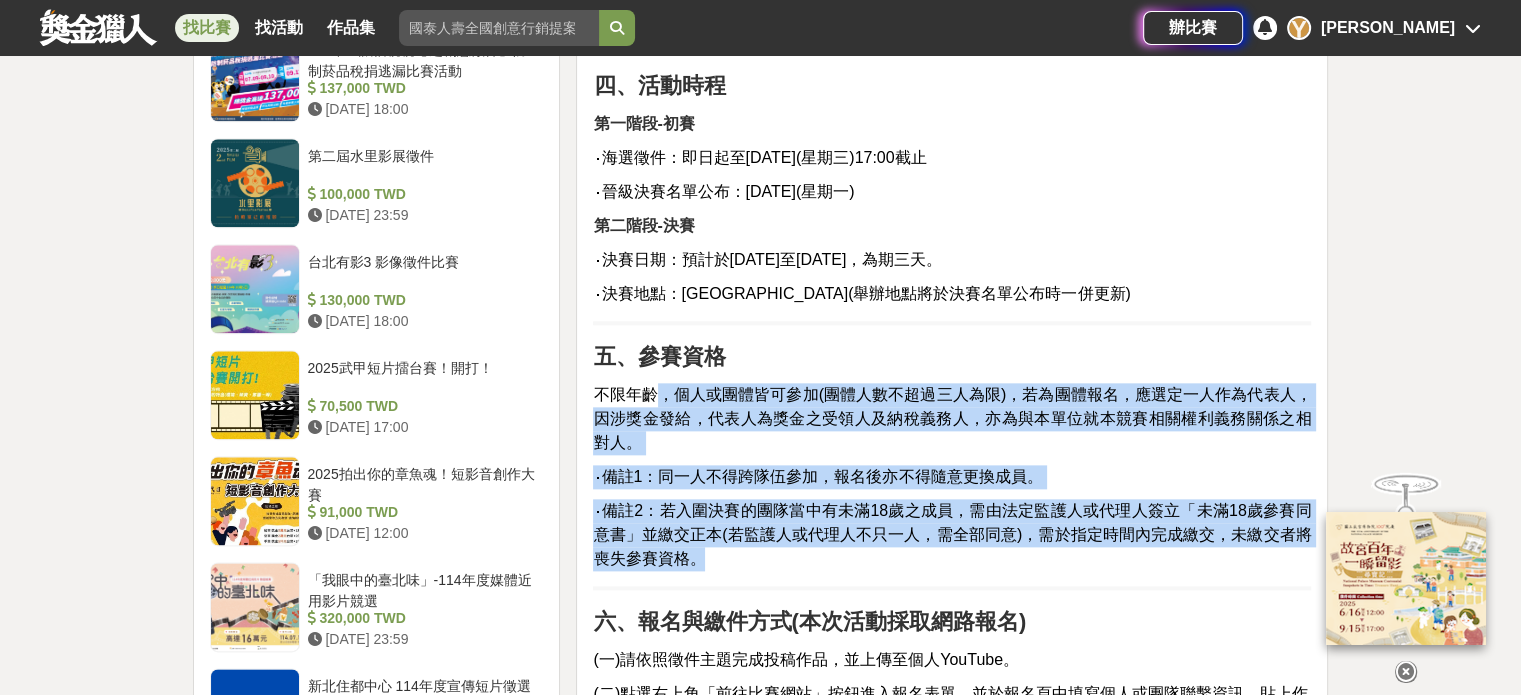 click on "南投短影音徵件活動正式開跑！ 初賽不限投稿件數 用30-90秒創意詮釋你心中的南投意象 就有機會入選決賽喔！ 活動簡介 南投縣位處臺灣中心地帶，擁有豐富自然資源與多元特色產業，此次南投縣政府特別企劃以「南投48拍」為主題，進行一場兼具創意與挑戰的限時創作影像賽事，名稱靈感來自音樂與電影的節奏語彙「拍」，不僅象徵著創作的節奏感與時間壓力，也呼應電影攝影的「開拍」精神；數字「48」則代表決賽賽制的時間限制，48小時內完成短片構思、拍攝與剪輯，融合時間與節奏的概念，不僅考驗創作技巧，同時考驗節奏掌控能力。 一、主辦單位：南投縣政府 二、徵件主題 不限形式、不限風格、每人每隊初賽投稿件數不限，只要作品創意詮釋「南投意象」就有機會入選決賽！ 呈現方式參考如下： ‧用各式拍攝手法或創意轉場，描繪你眼中的南投。 佔比" at bounding box center [952, 574] 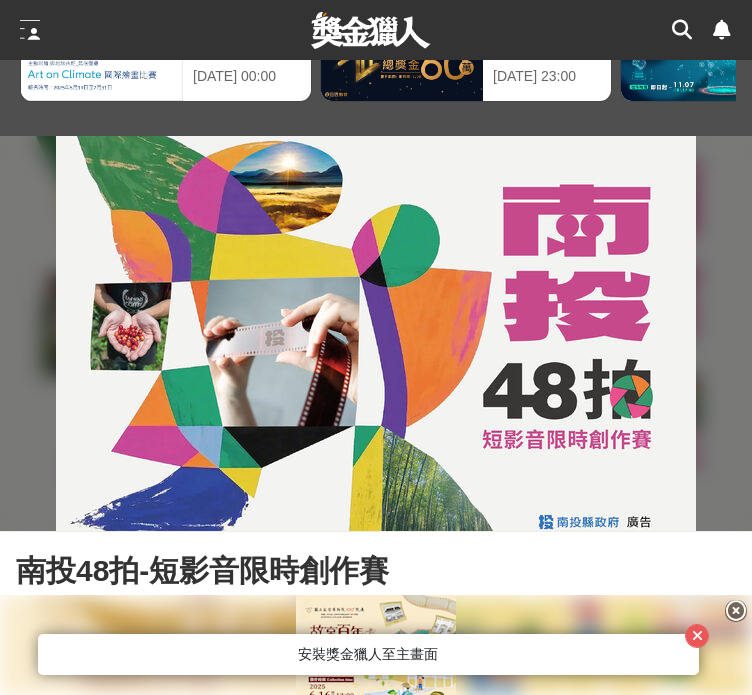 scroll, scrollTop: 0, scrollLeft: 0, axis: both 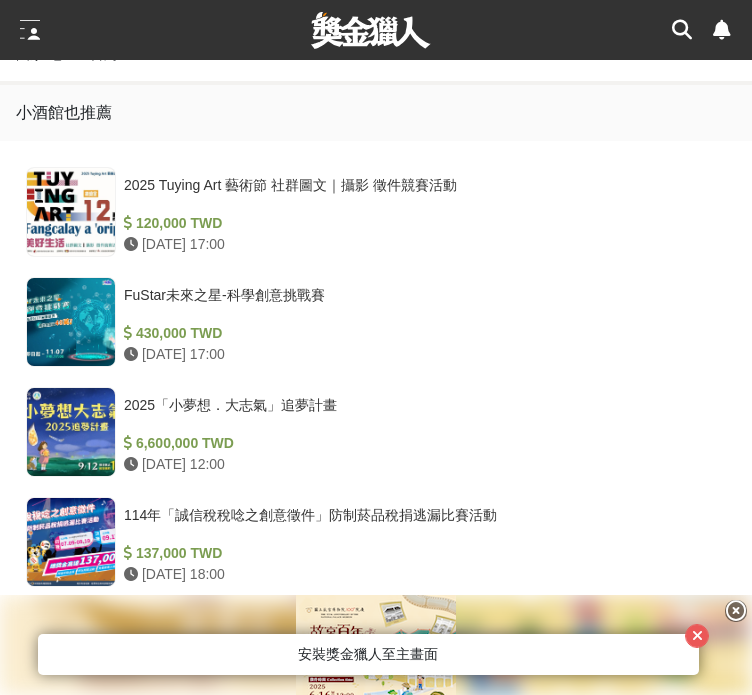 click on "顯示更多內容" at bounding box center [376, -459] 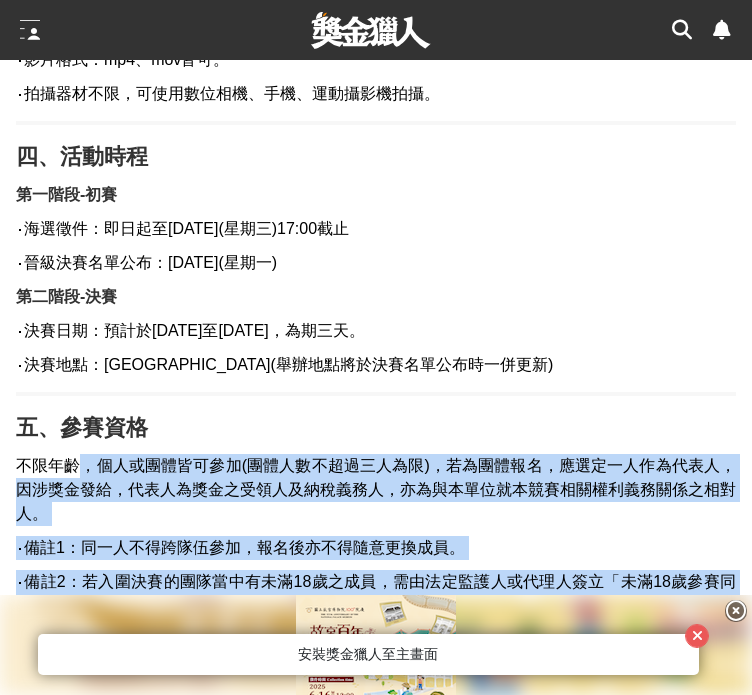 scroll, scrollTop: 2900, scrollLeft: 0, axis: vertical 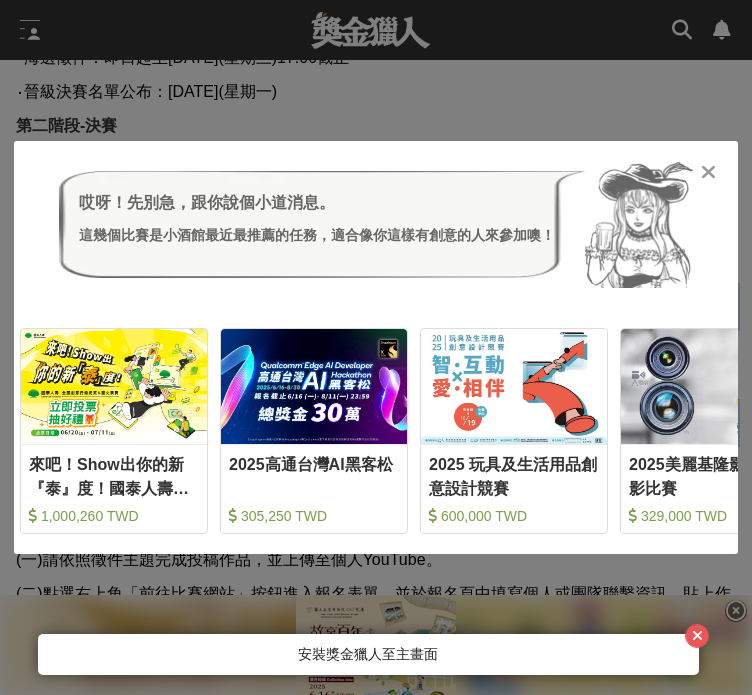click on "哎呀！先別急，跟你說個小道消息。 這幾個比賽是小酒館最近最推薦的任務，適合像你這樣有創意的人來參加噢！ 來吧！Show出你的新『泰』度！國泰人壽全國創意行銷提案&圖文競賽   1,000,260 TWD 2025高通台灣AI黑客松   305,250 TWD 2025 玩具及生活用品創意設計競賽   600,000 TWD 2025美麗基隆影片暨攝影比賽   329,000 TWD" at bounding box center [376, 347] 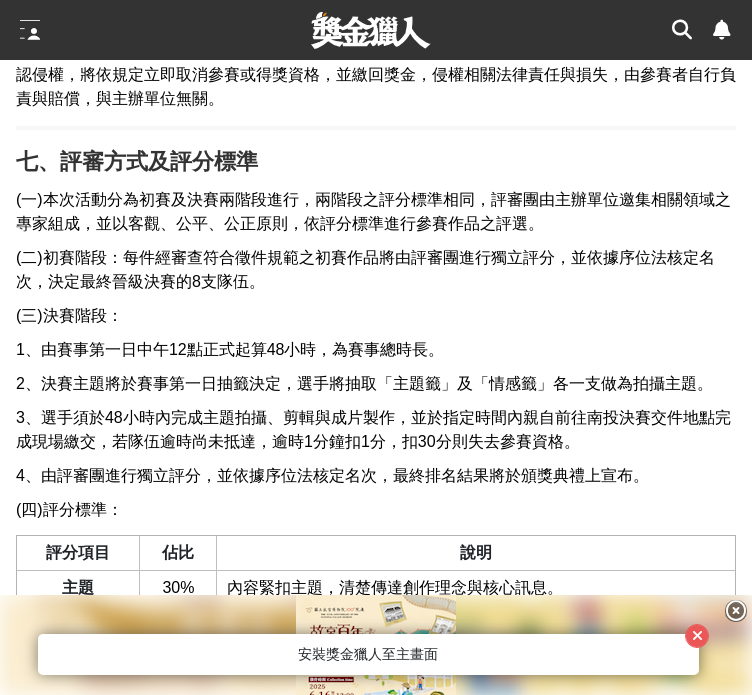 scroll, scrollTop: 3800, scrollLeft: 0, axis: vertical 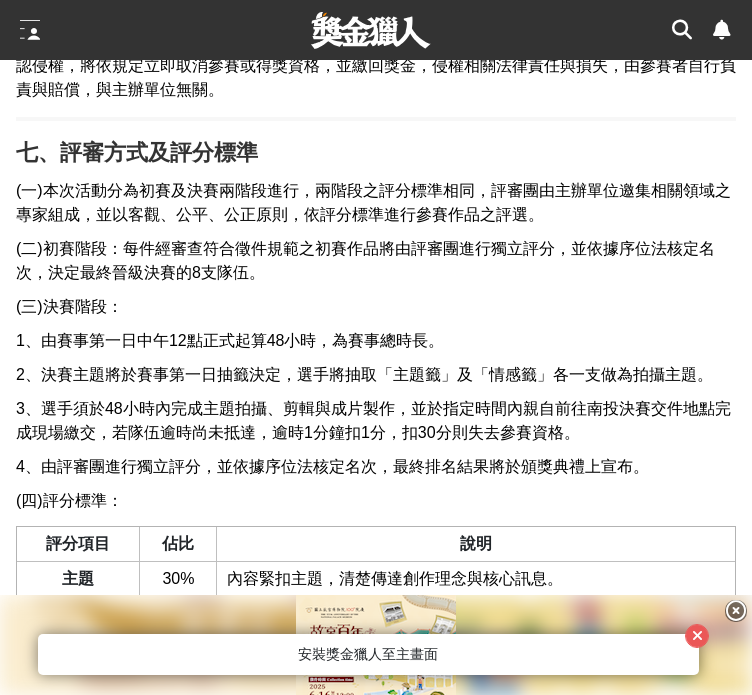 click on "不限年齡，個人或團體皆可參加(團體人數不超過三人為限)，若為團體報名，應選定一人作為代表人，因涉獎金發給，代表人為獎金之受領人及納稅義務人，亦為與本單位就本競賽相關權利義務關係之相對人。" at bounding box center (376, -582) 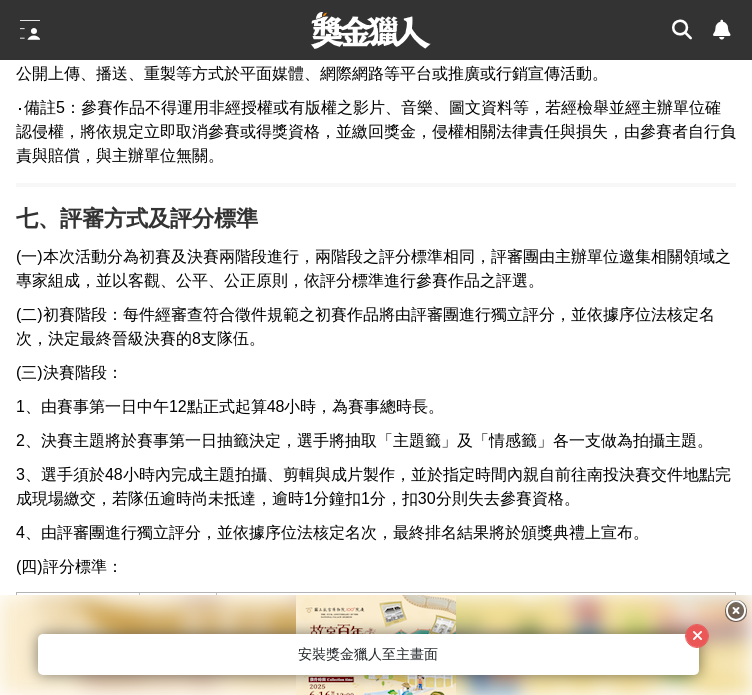 scroll, scrollTop: 3700, scrollLeft: 0, axis: vertical 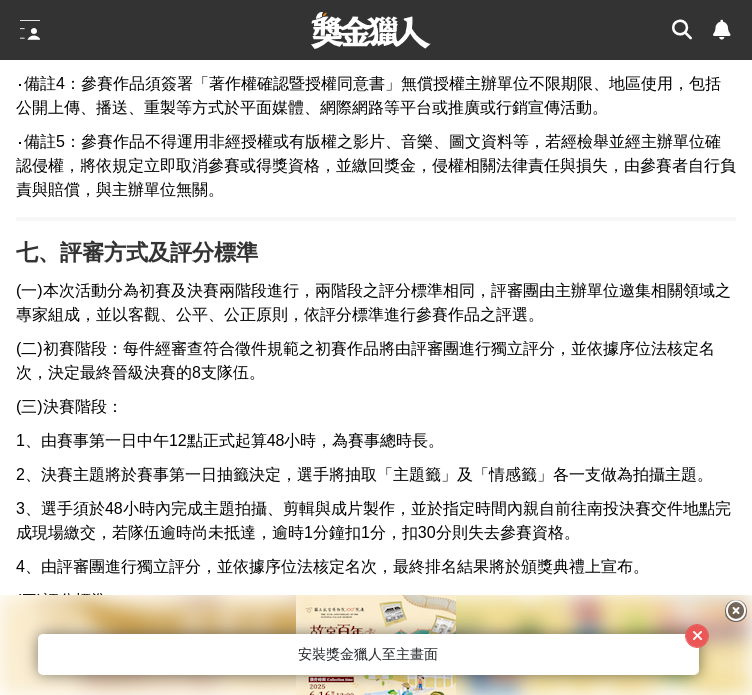click on "不限年齡，個人或團體皆可參加(團體人數不超過三人為限)，若為團體報名，應選定一人作為代表人，因涉獎金發給，代表人為獎金之受領人及納稅義務人，亦為與本單位就本競賽相關權利義務關係之相對人。" at bounding box center [376, -482] 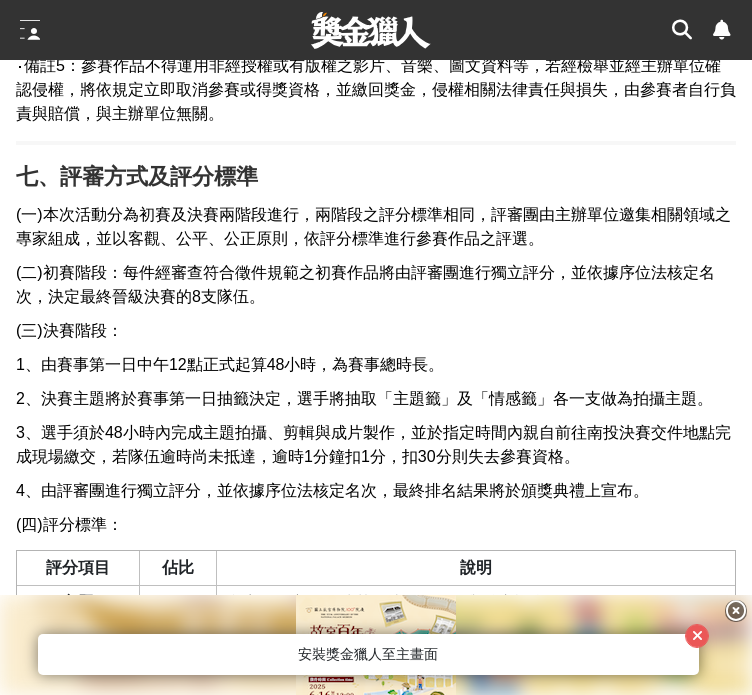 scroll, scrollTop: 3900, scrollLeft: 0, axis: vertical 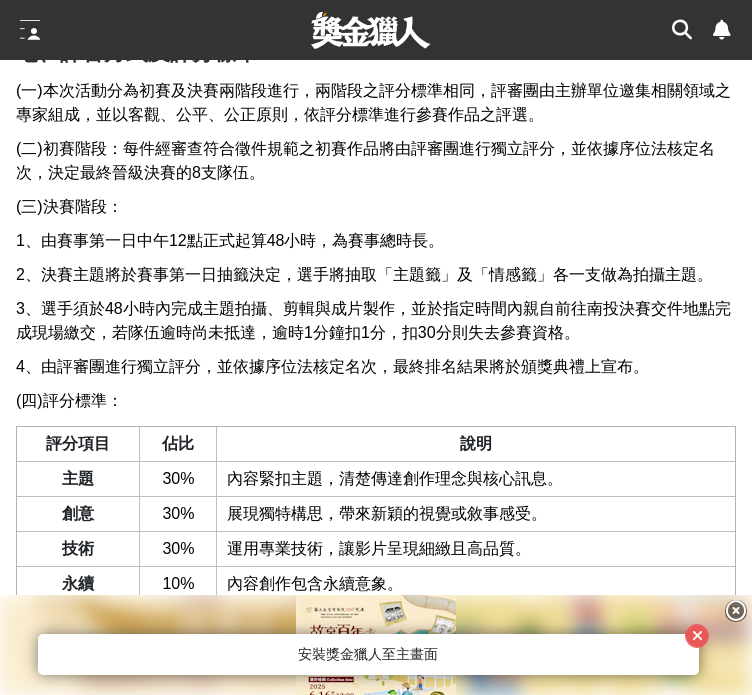drag, startPoint x: 280, startPoint y: 370, endPoint x: 504, endPoint y: 435, distance: 233.24022 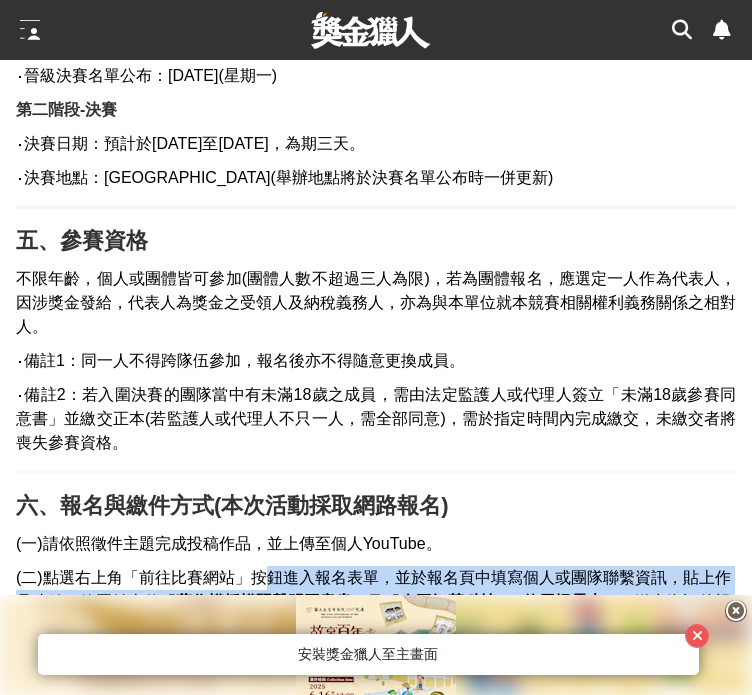 scroll, scrollTop: 3000, scrollLeft: 0, axis: vertical 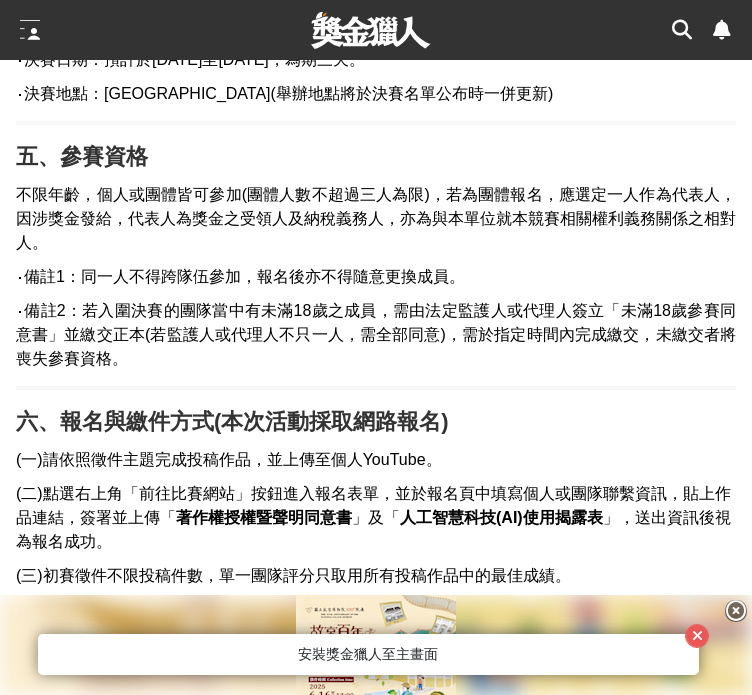 drag, startPoint x: 84, startPoint y: 215, endPoint x: 452, endPoint y: 394, distance: 409.22488 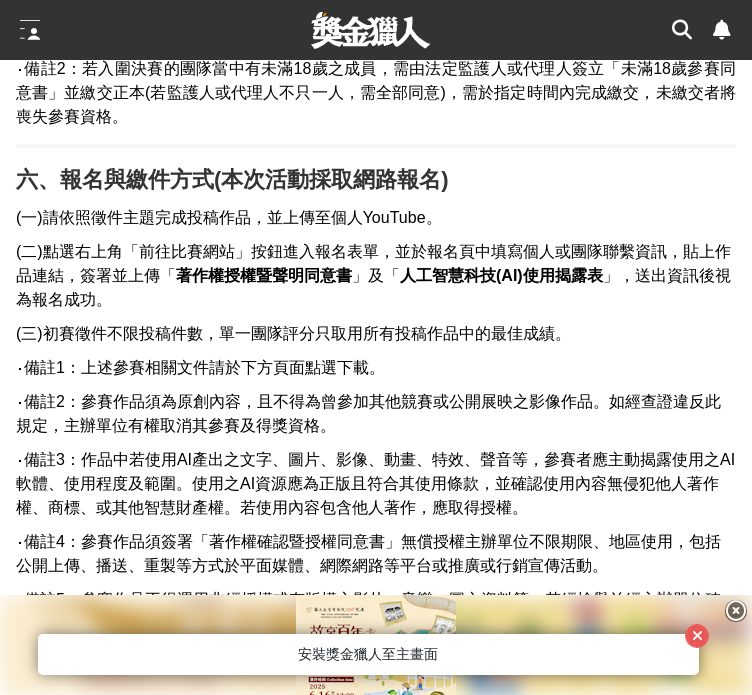 scroll, scrollTop: 3400, scrollLeft: 0, axis: vertical 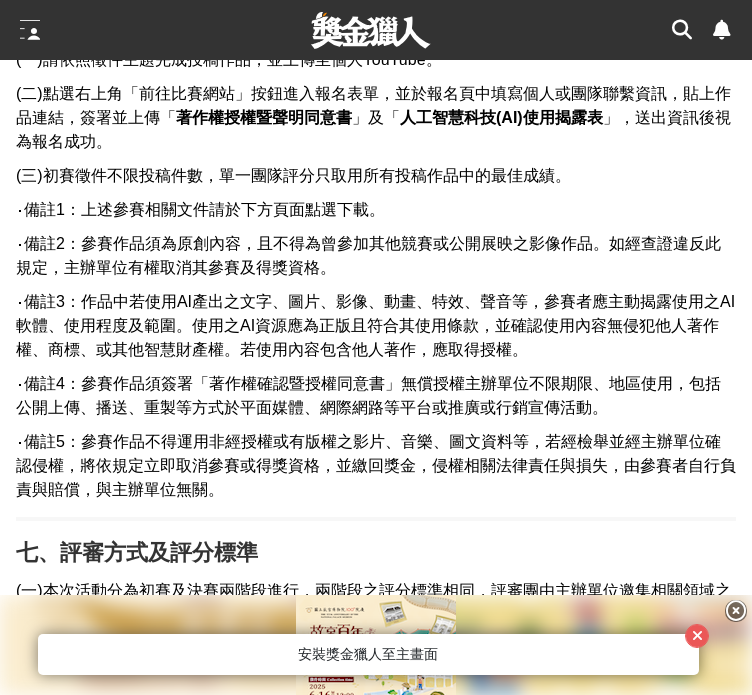 drag, startPoint x: 124, startPoint y: 339, endPoint x: 176, endPoint y: 377, distance: 64.40497 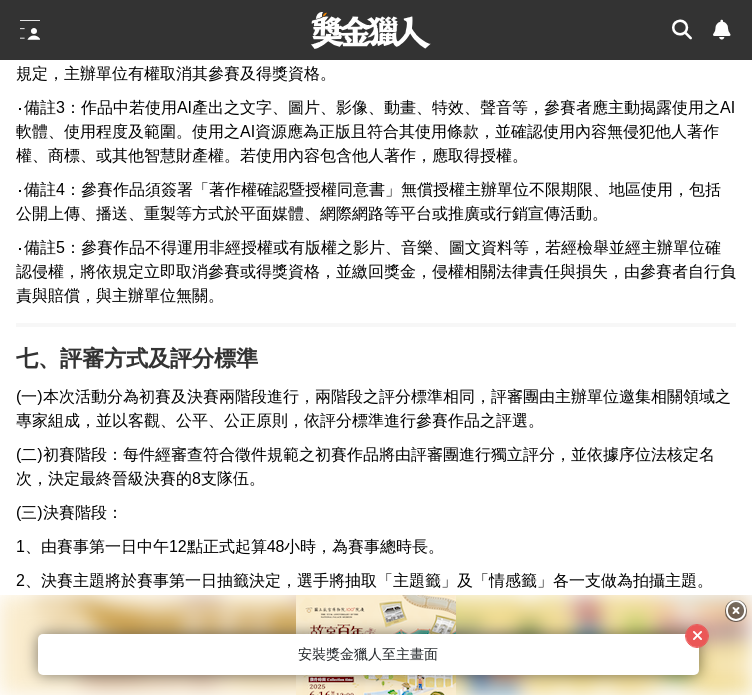 scroll, scrollTop: 3700, scrollLeft: 0, axis: vertical 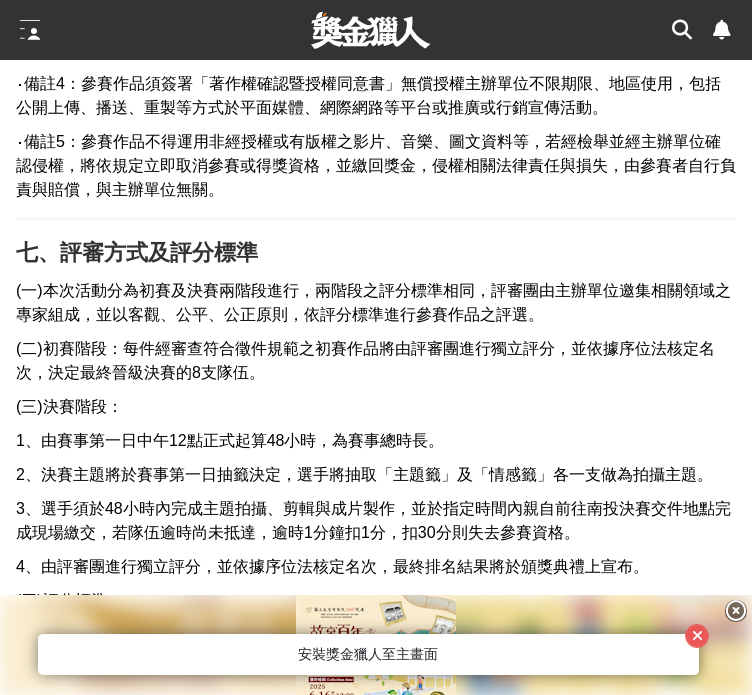 drag, startPoint x: 36, startPoint y: 288, endPoint x: 158, endPoint y: 343, distance: 133.82451 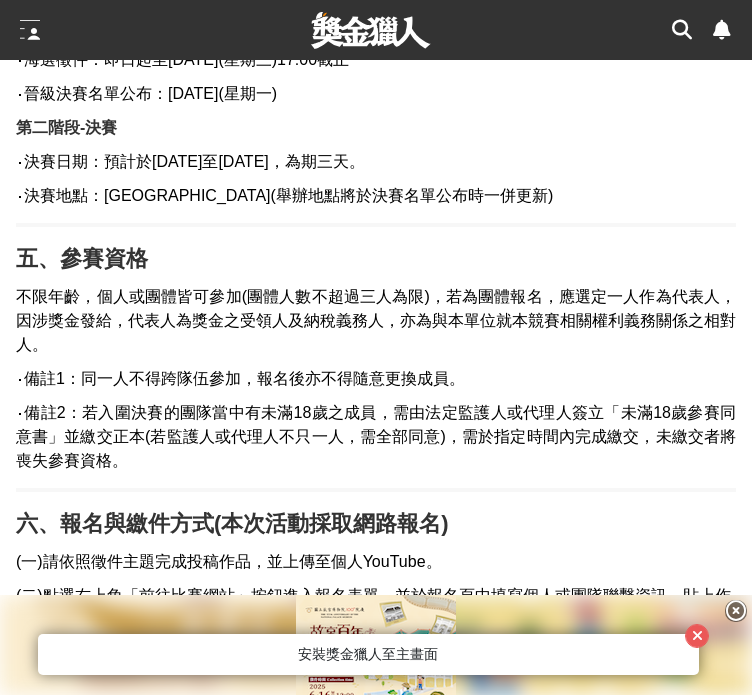 scroll, scrollTop: 2900, scrollLeft: 0, axis: vertical 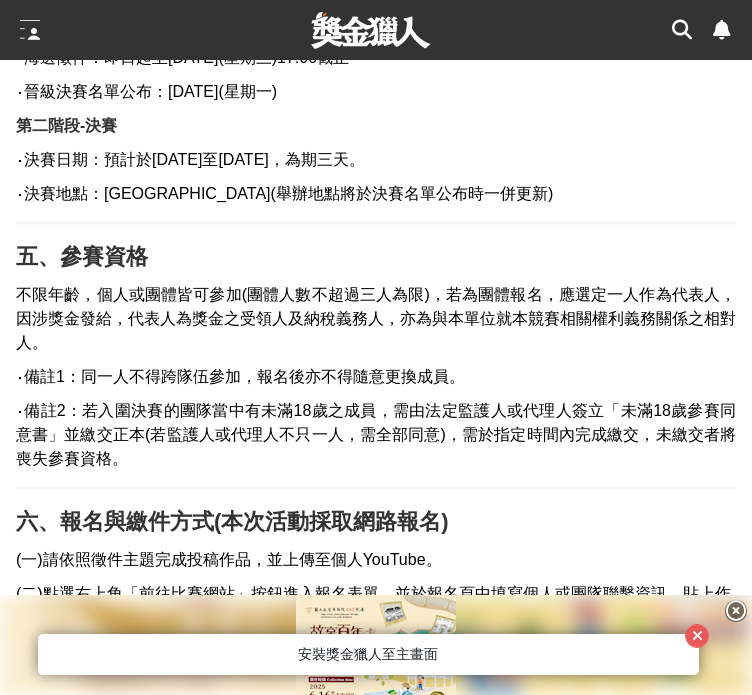 drag, startPoint x: 207, startPoint y: 216, endPoint x: 244, endPoint y: 271, distance: 66.287254 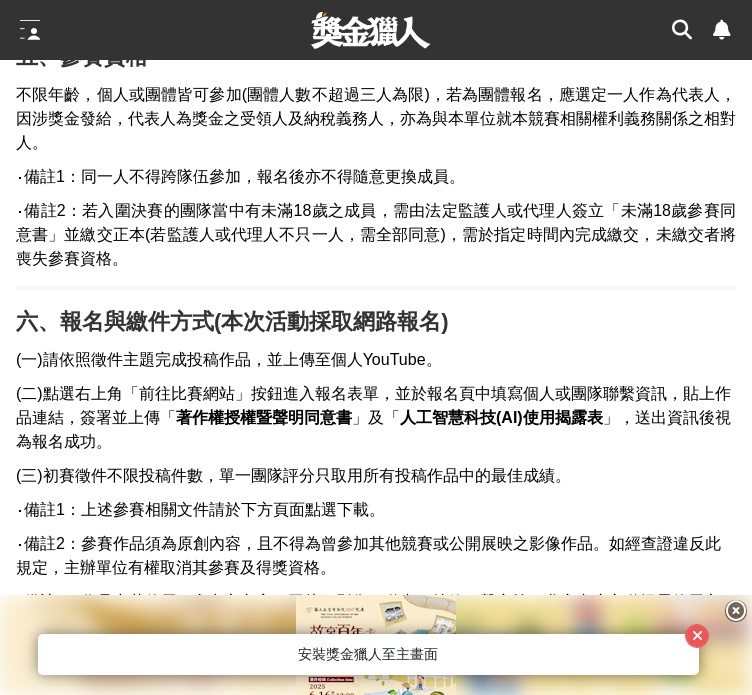 scroll, scrollTop: 3000, scrollLeft: 0, axis: vertical 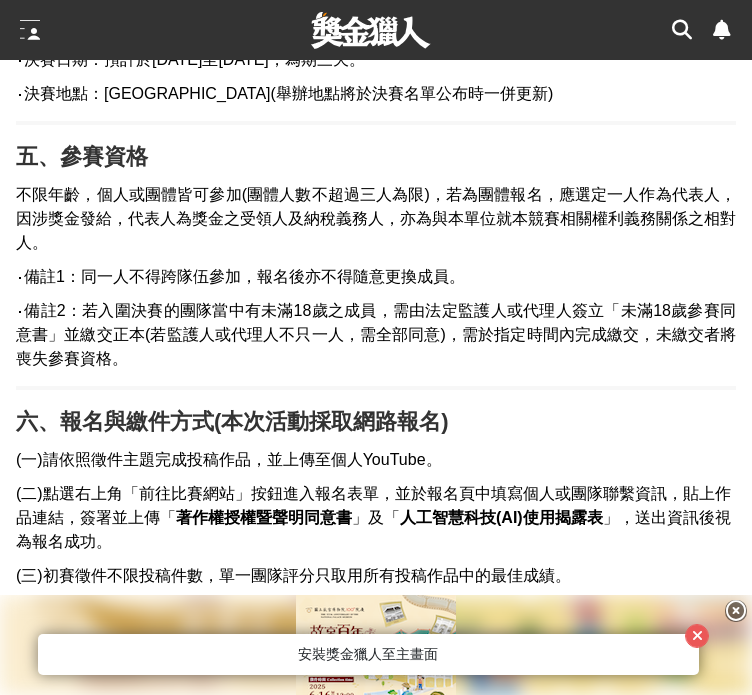 drag, startPoint x: 243, startPoint y: 250, endPoint x: 426, endPoint y: 403, distance: 238.53302 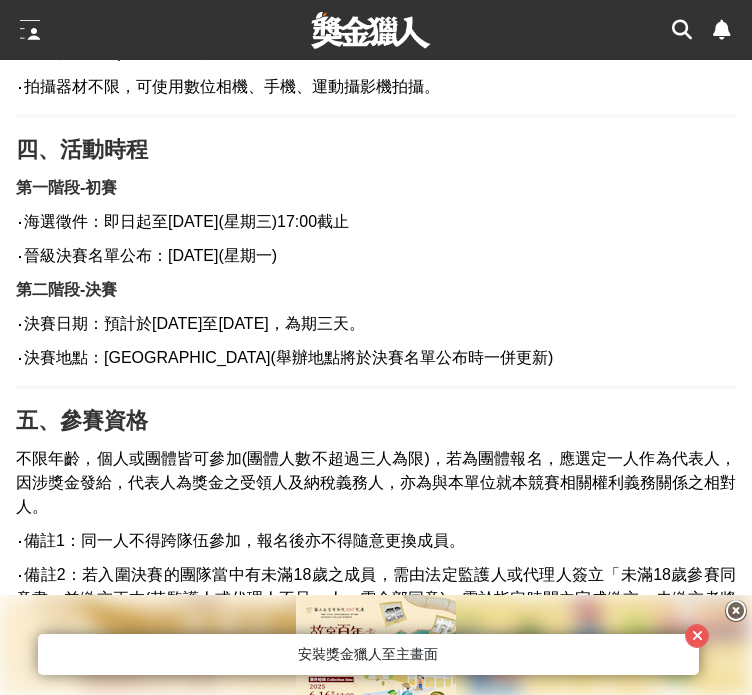scroll, scrollTop: 2600, scrollLeft: 0, axis: vertical 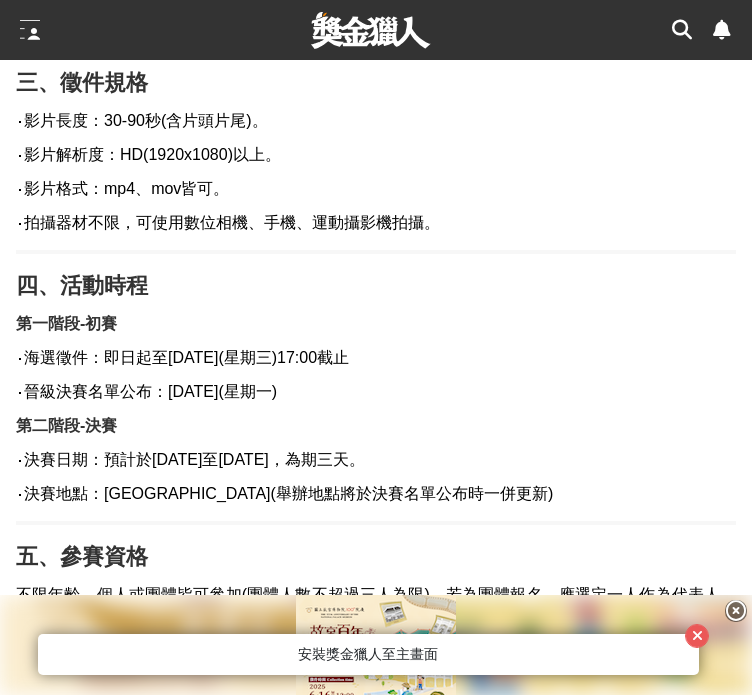 drag, startPoint x: 260, startPoint y: 503, endPoint x: 252, endPoint y: 511, distance: 11.313708 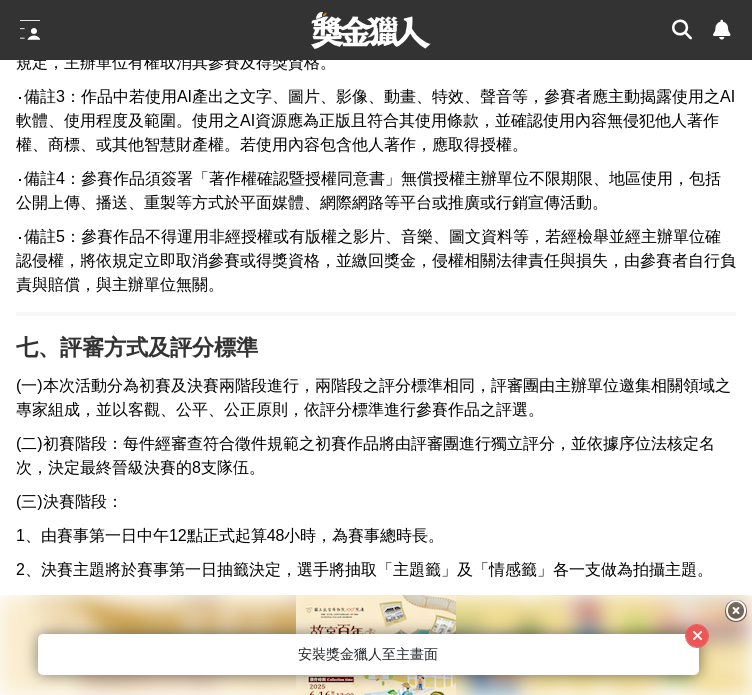 scroll, scrollTop: 3800, scrollLeft: 0, axis: vertical 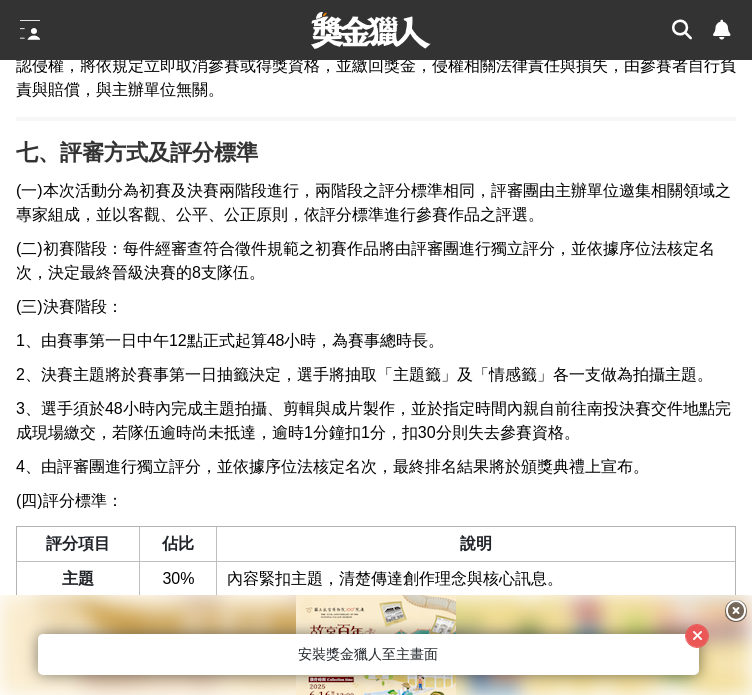 drag, startPoint x: 105, startPoint y: 275, endPoint x: 493, endPoint y: 279, distance: 388.02063 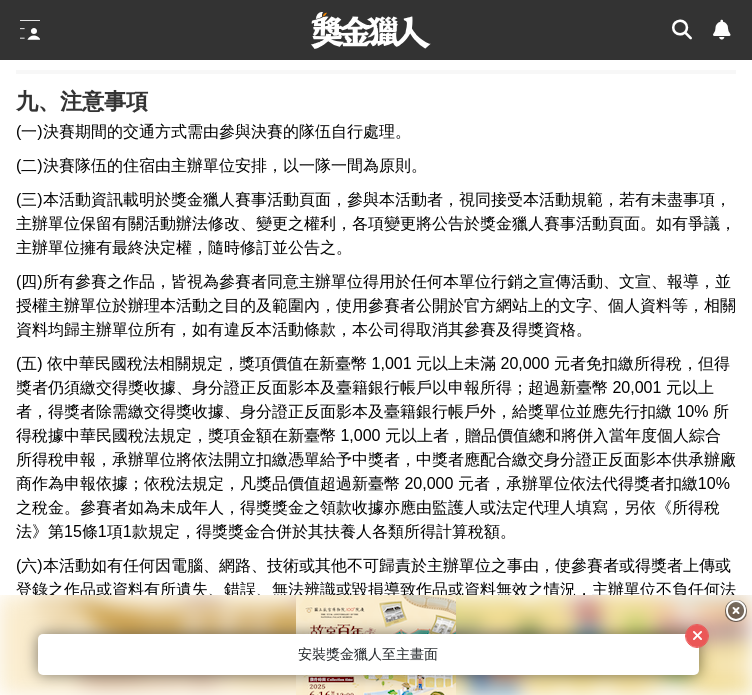 scroll, scrollTop: 4900, scrollLeft: 0, axis: vertical 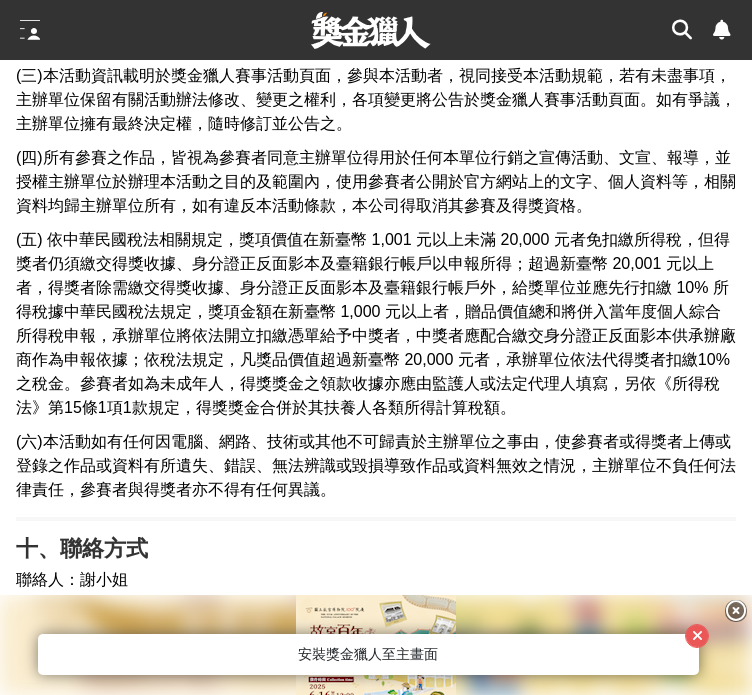 drag, startPoint x: 49, startPoint y: 279, endPoint x: 54, endPoint y: 240, distance: 39.319206 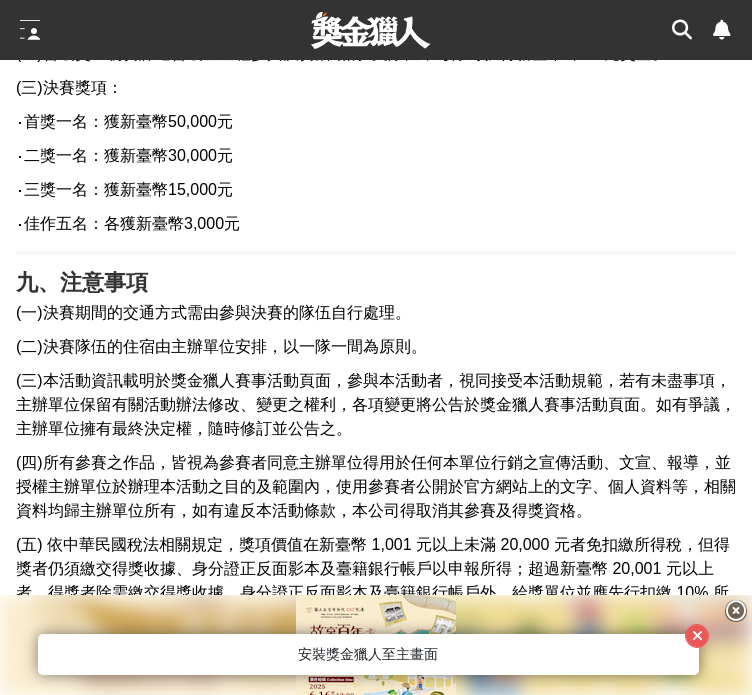 scroll, scrollTop: 4500, scrollLeft: 0, axis: vertical 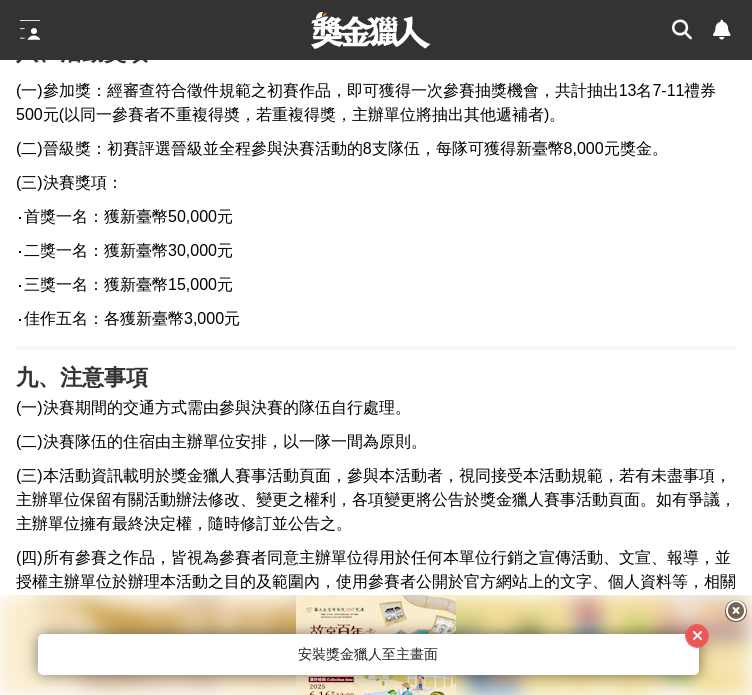 click on "(二)初賽階段：每件經審查符合徵件規範之初賽作品將由評審團進行獨立評分，並依據序位法核定名次，決定最終晉級決賽的8支隊伍。" at bounding box center (365, -440) 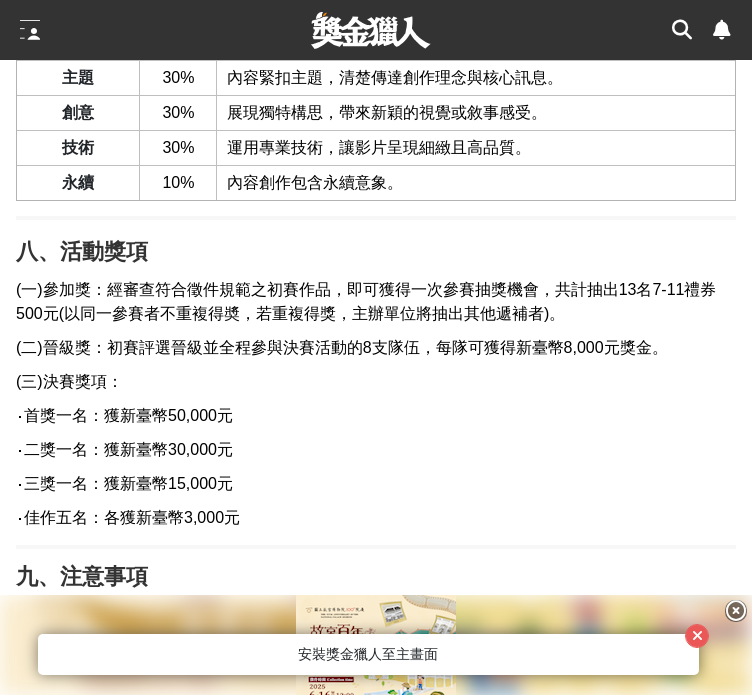 scroll, scrollTop: 4300, scrollLeft: 0, axis: vertical 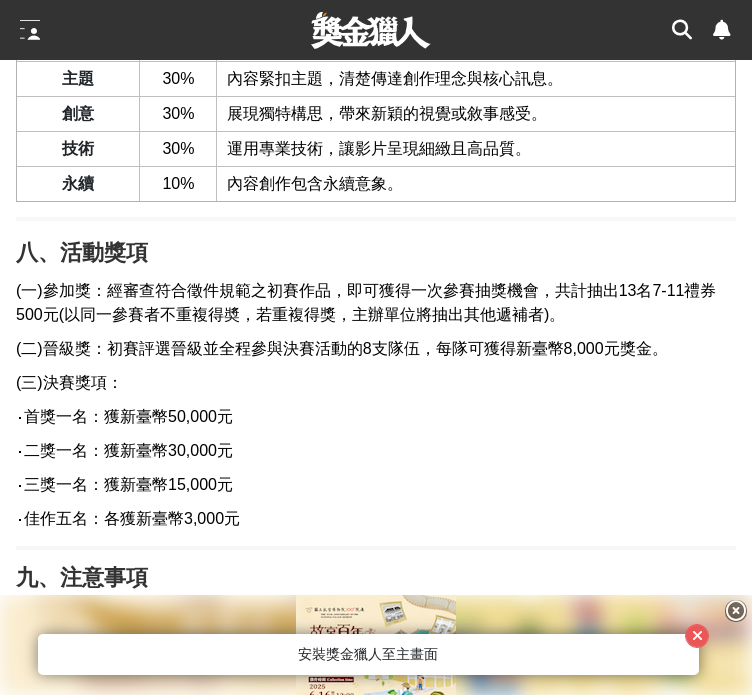 click on "‧備註5：參賽作品不得運用非經授權或有版權之影片、音樂、圖文資料等，若經檢舉並經主辦單位確認侵權，將依規定立即取消參賽或得獎資格，並繳回獎金，侵權相關法律責任與損失，由參賽者自行負責與賠償，與主辦單位無關。" at bounding box center (376, -435) 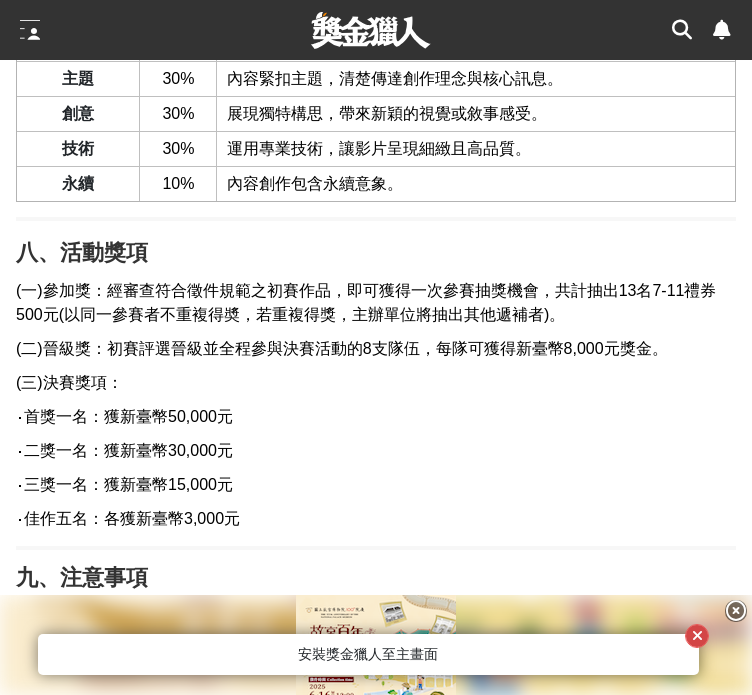 click at bounding box center [697, 636] 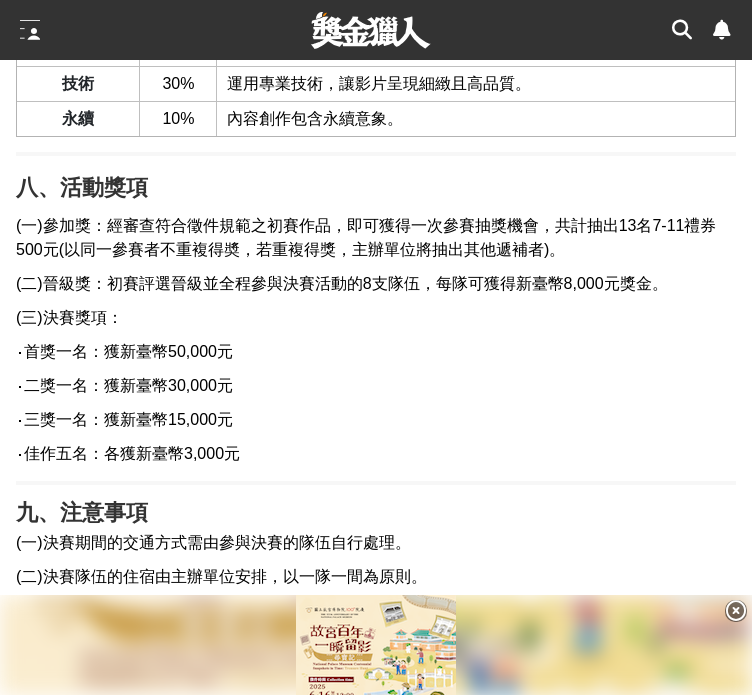 scroll, scrollTop: 4400, scrollLeft: 0, axis: vertical 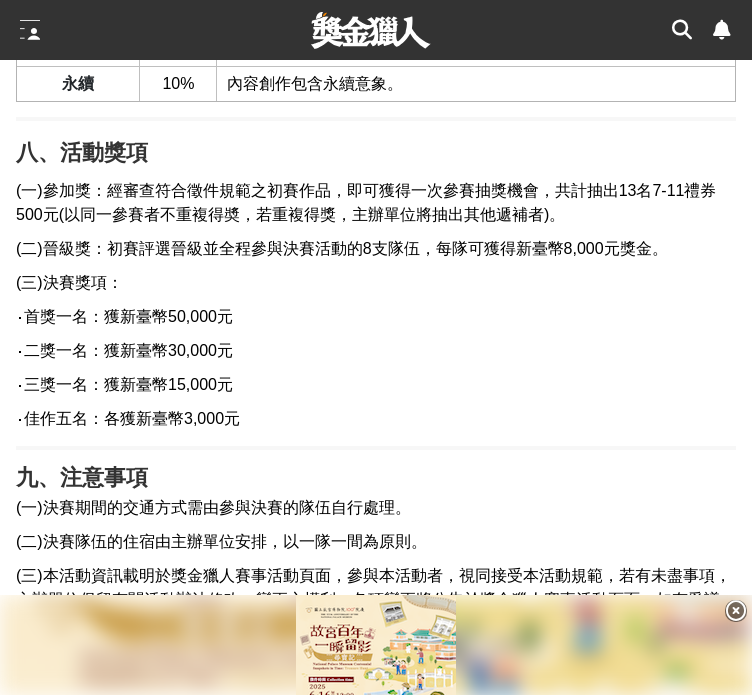 drag, startPoint x: 635, startPoint y: 667, endPoint x: 550, endPoint y: 611, distance: 101.788994 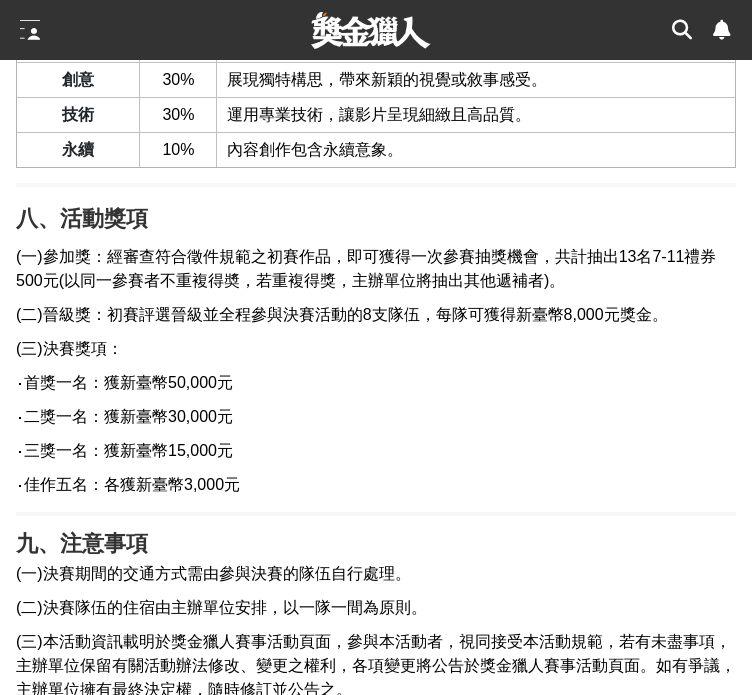 scroll, scrollTop: 4300, scrollLeft: 0, axis: vertical 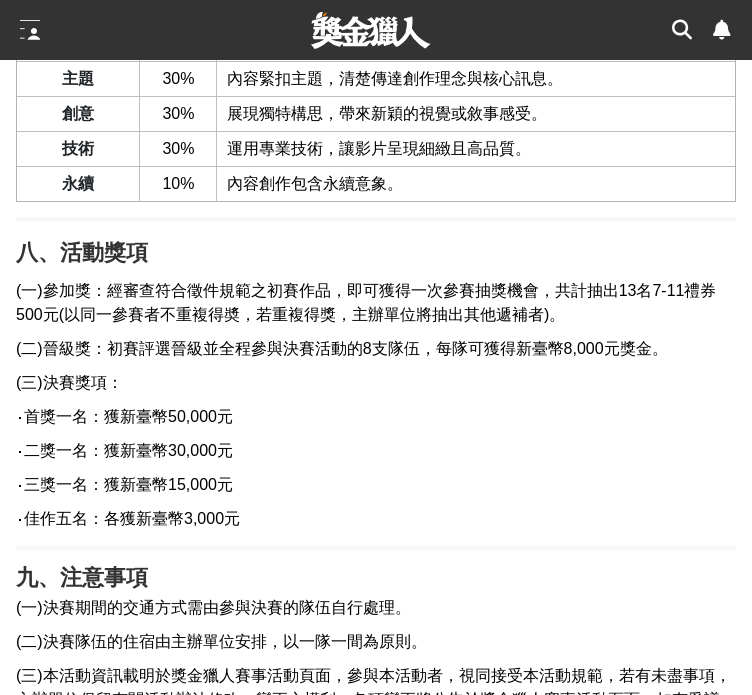 click on "(二)初賽階段：每件經審查符合徵件規範之初賽作品將由評審團進行獨立評分，並依據序位法核定名次，決定最終晉級決賽的8支隊伍。" at bounding box center (365, -240) 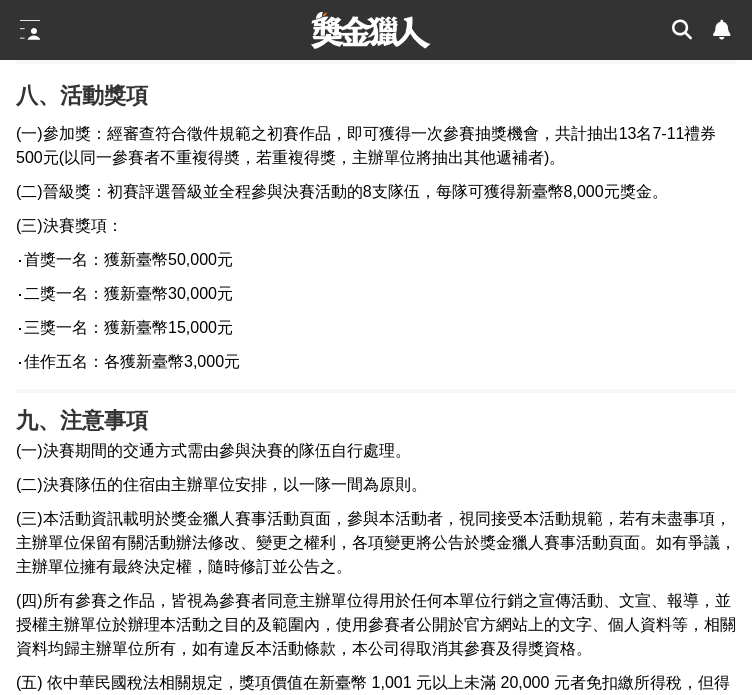 scroll, scrollTop: 4600, scrollLeft: 0, axis: vertical 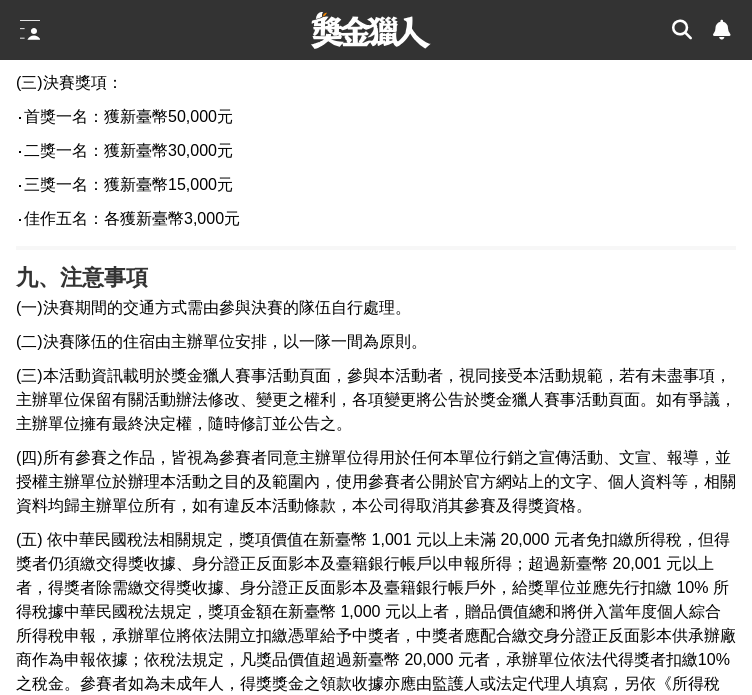 drag, startPoint x: 57, startPoint y: 247, endPoint x: 248, endPoint y: 395, distance: 241.62988 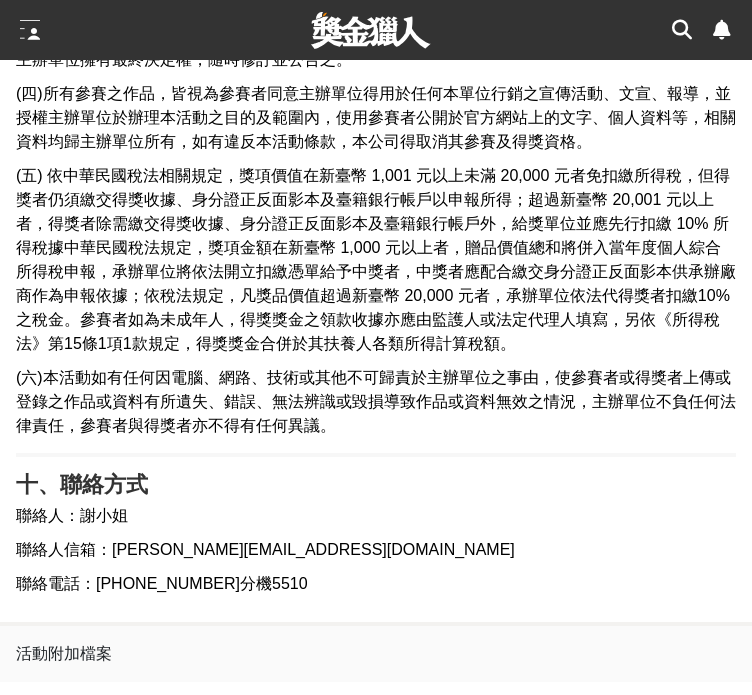 scroll, scrollTop: 5000, scrollLeft: 0, axis: vertical 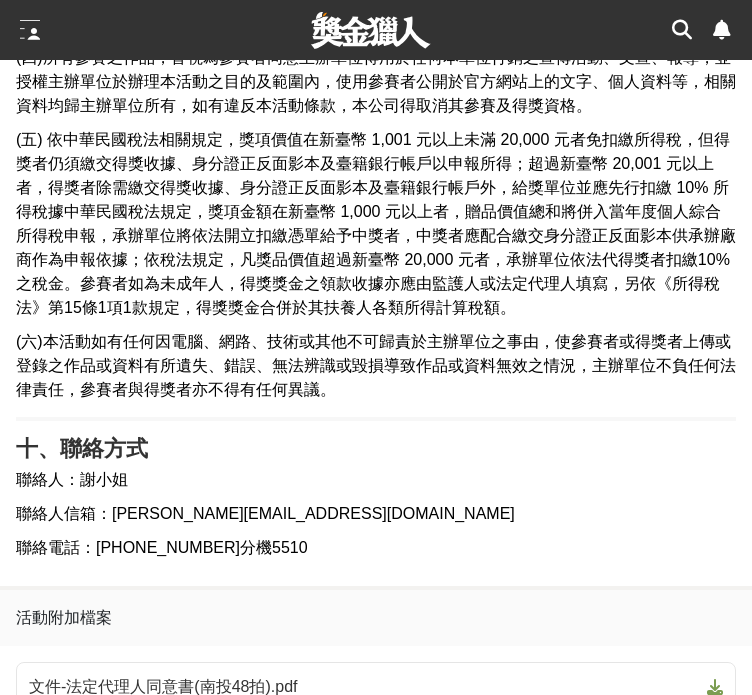 click on "主題" at bounding box center (78, -622) 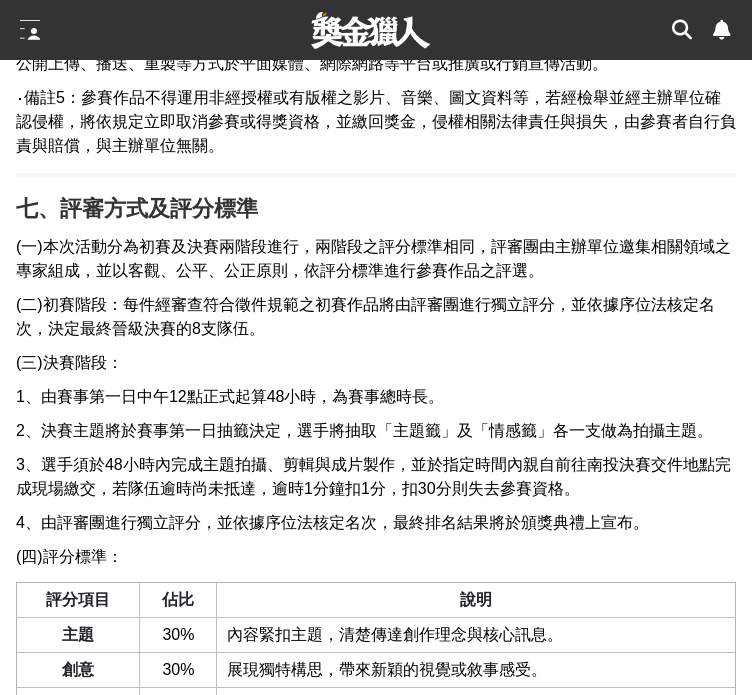 scroll, scrollTop: 3600, scrollLeft: 0, axis: vertical 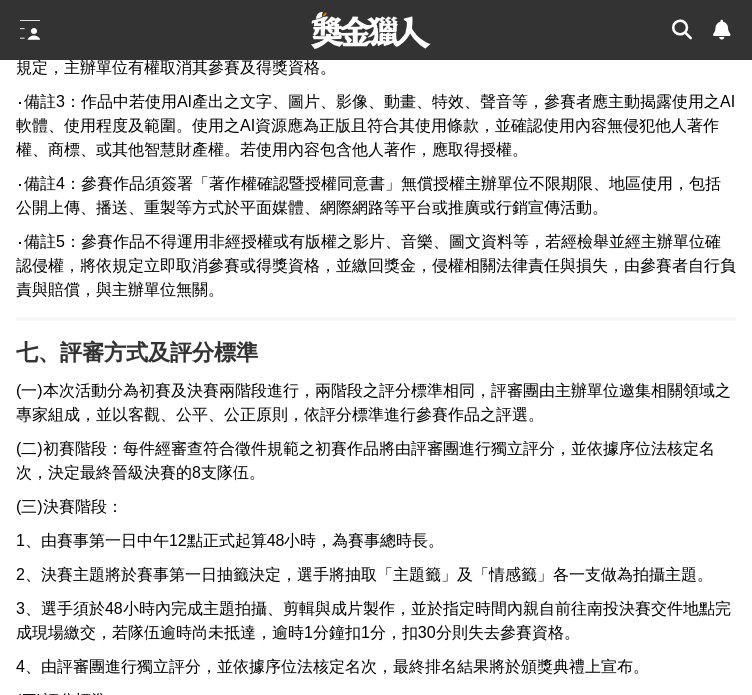 drag, startPoint x: 79, startPoint y: 387, endPoint x: 184, endPoint y: 507, distance: 159.4522 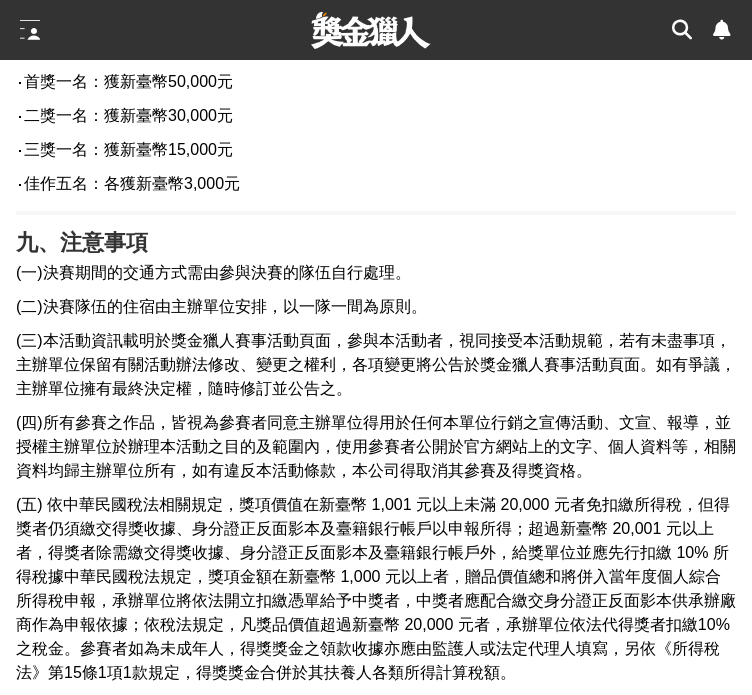 scroll, scrollTop: 4900, scrollLeft: 0, axis: vertical 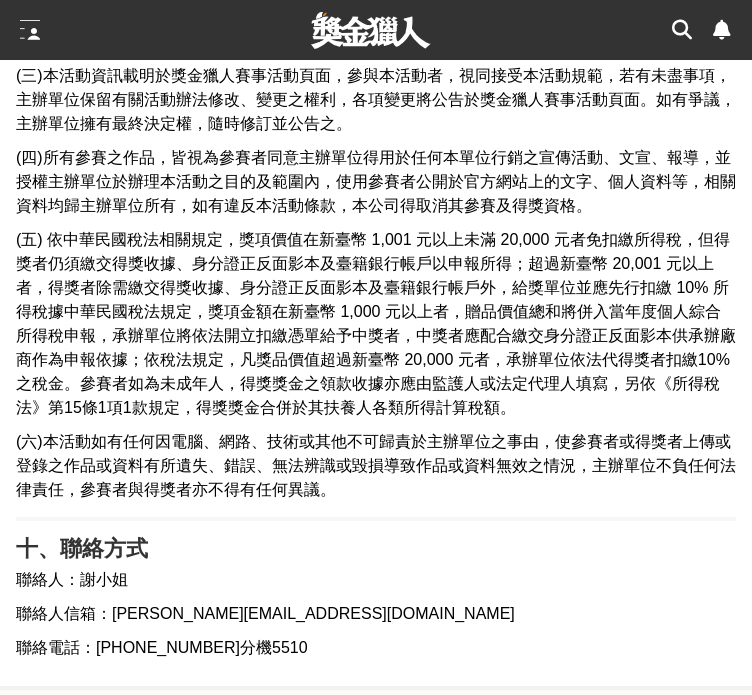 drag, startPoint x: 80, startPoint y: 359, endPoint x: 532, endPoint y: 402, distance: 454.04074 